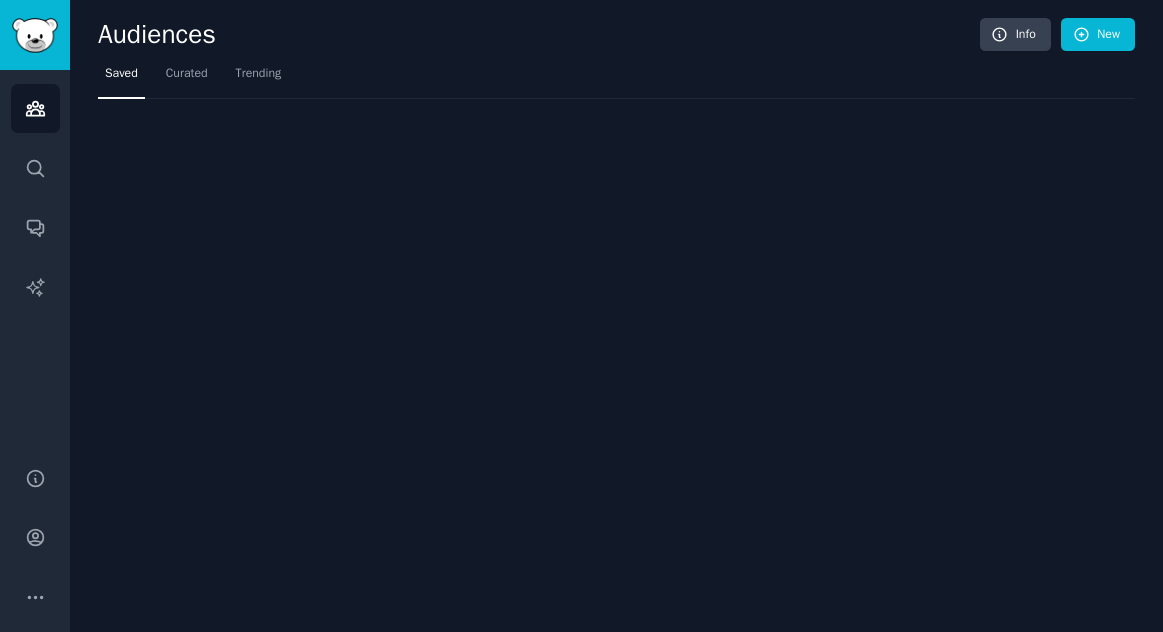 scroll, scrollTop: 0, scrollLeft: 0, axis: both 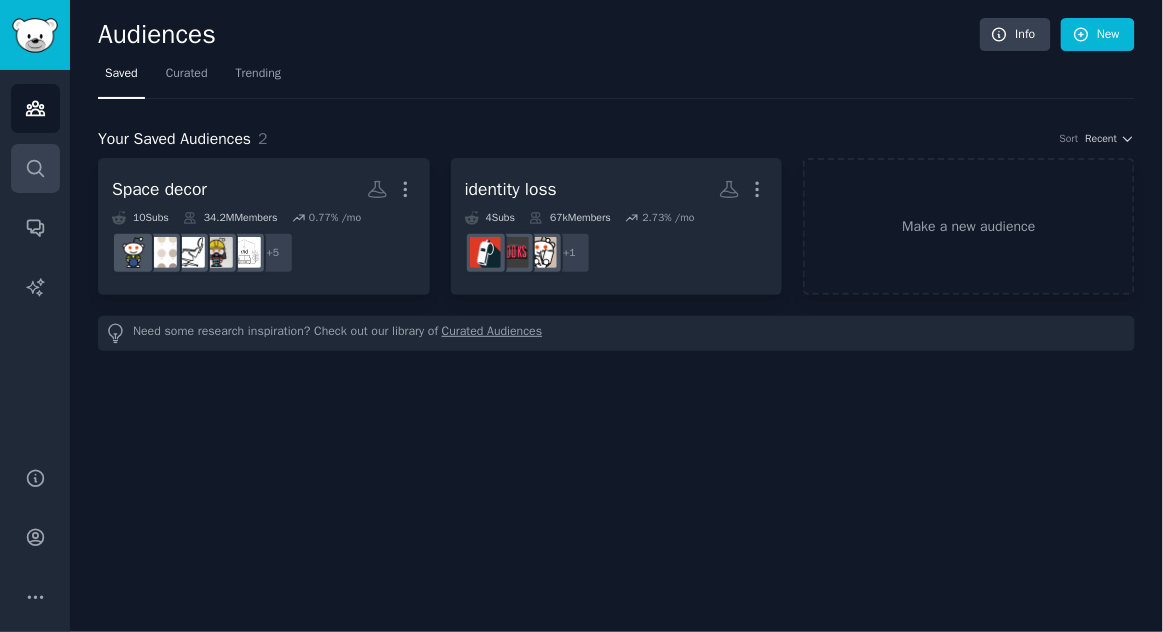click on "Search" at bounding box center [35, 168] 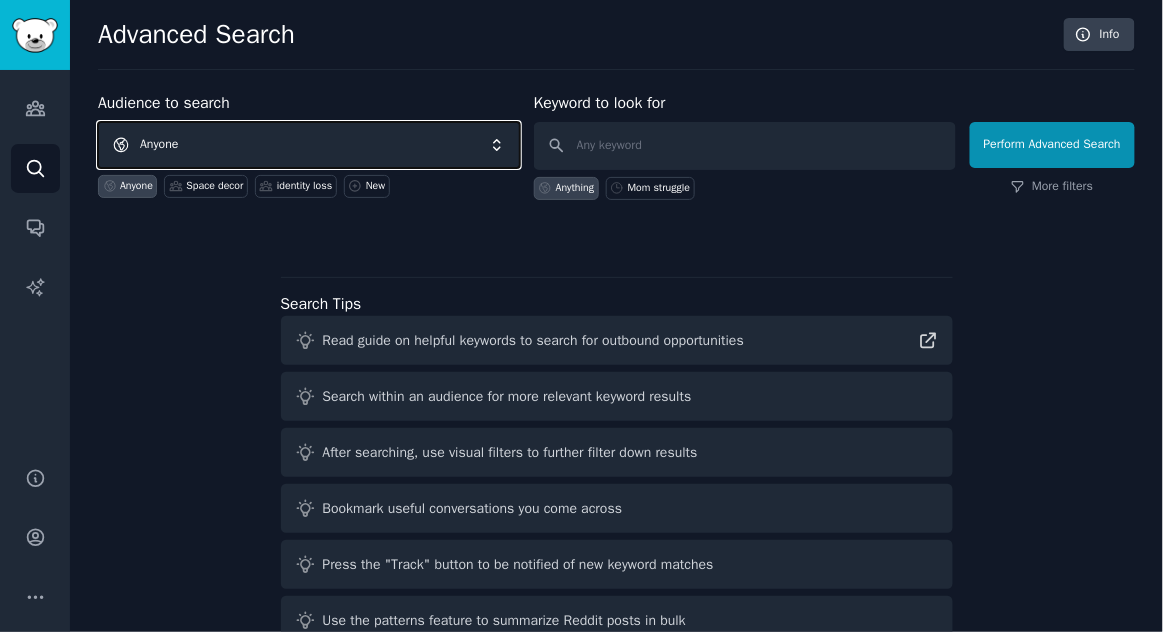 click on "Anyone" at bounding box center [309, 145] 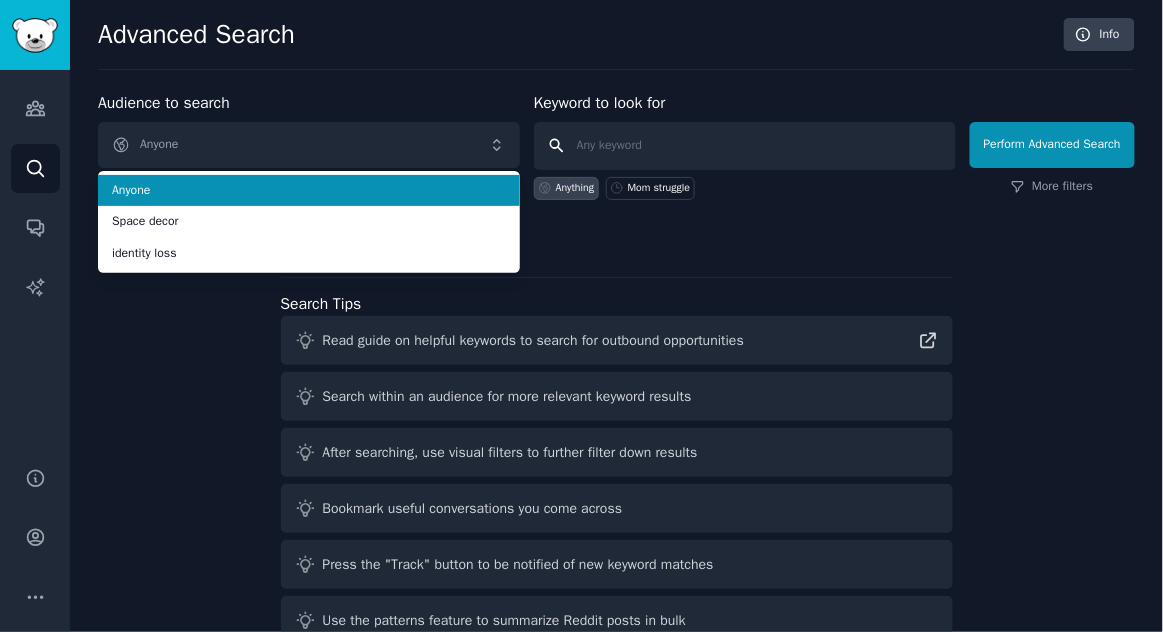click at bounding box center [745, 146] 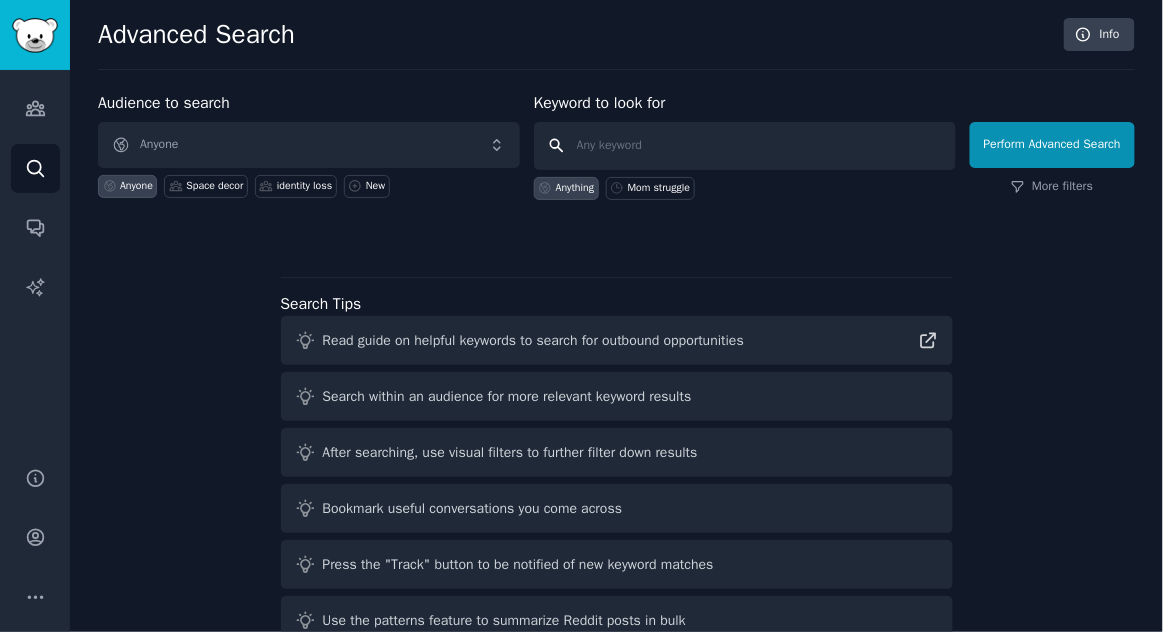 click at bounding box center [745, 146] 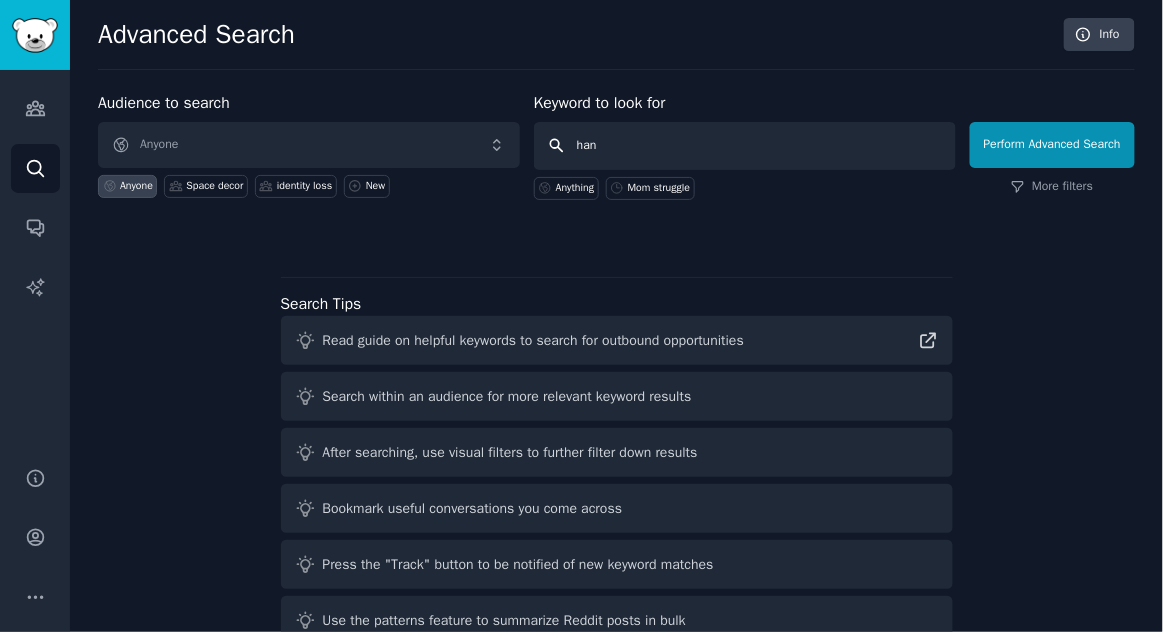 click on "han" at bounding box center [745, 146] 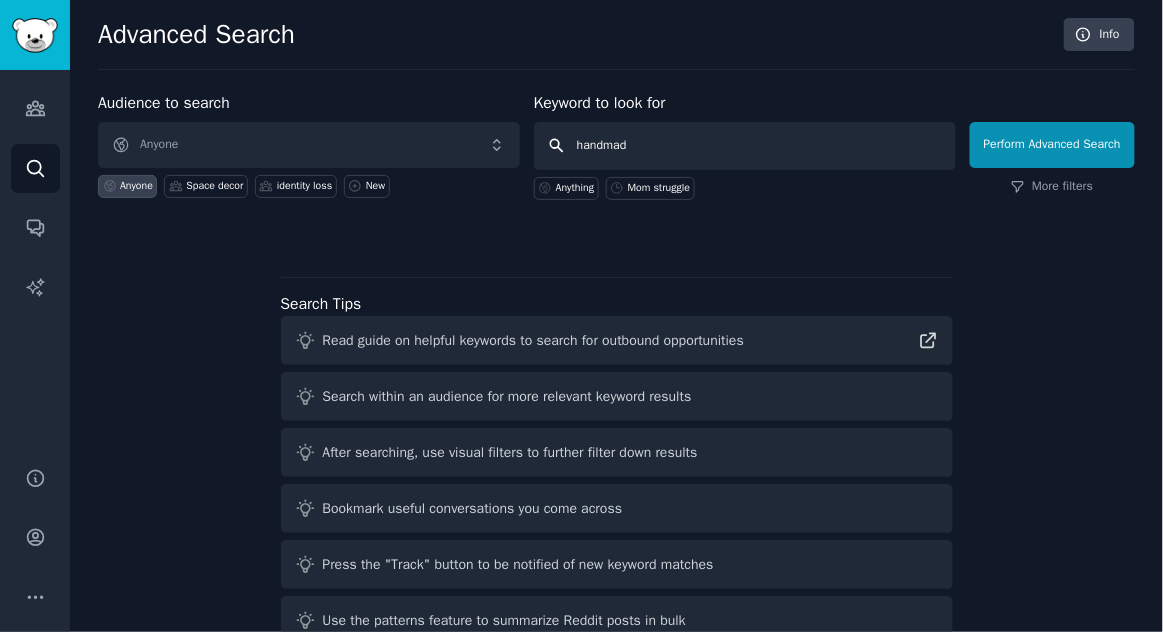 type on "handmade" 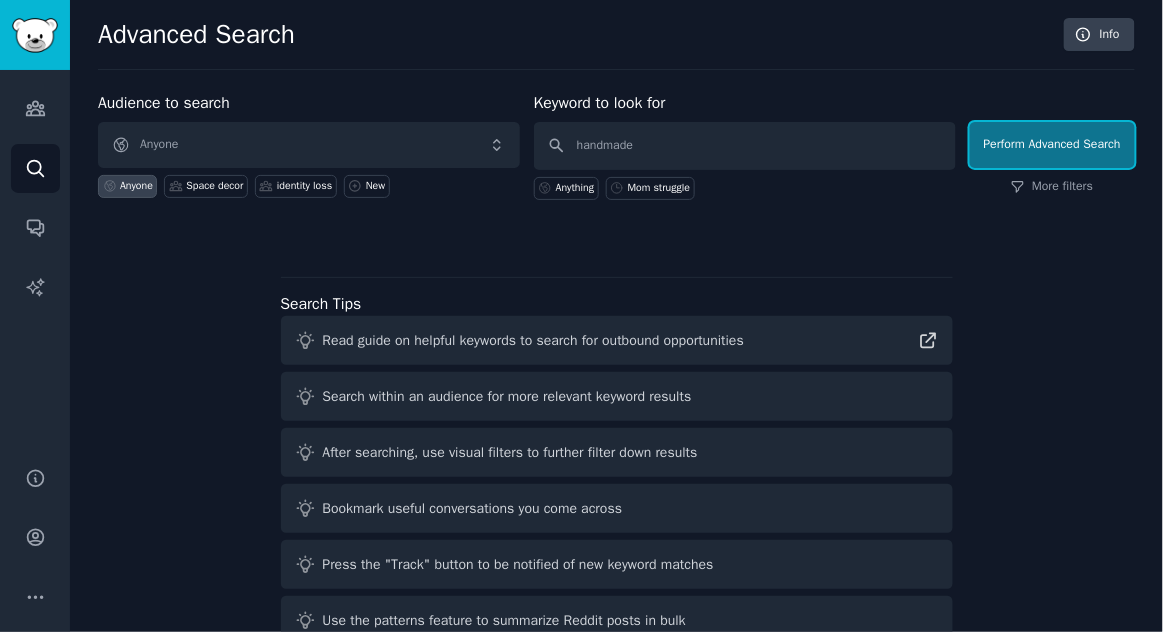 click on "Perform Advanced Search" at bounding box center (1052, 145) 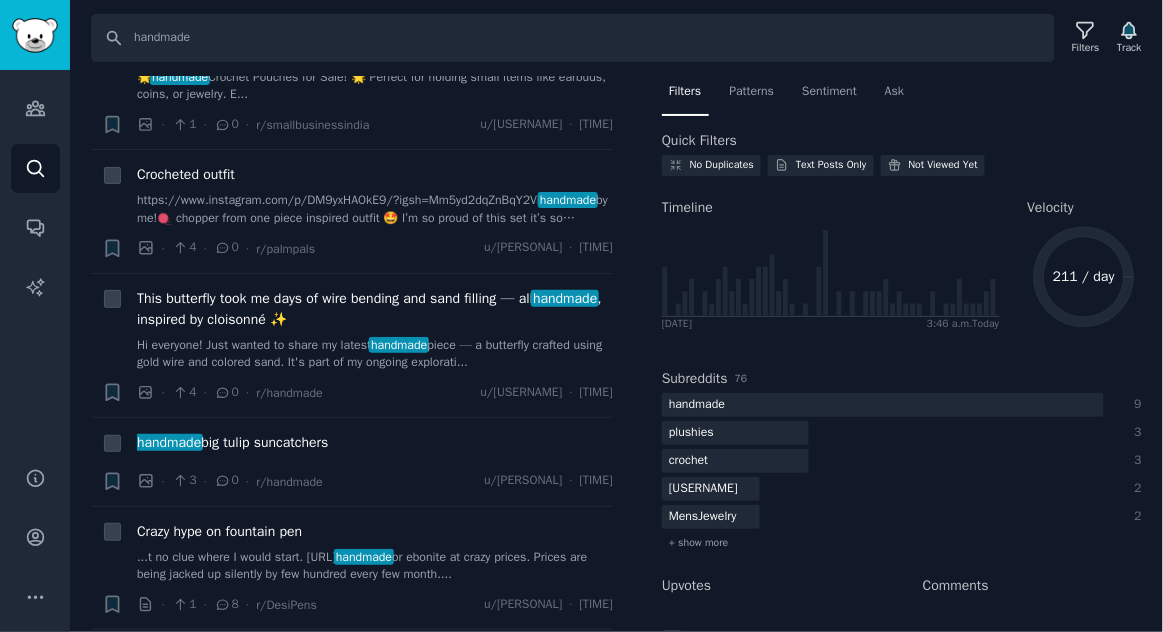 scroll, scrollTop: 571, scrollLeft: 0, axis: vertical 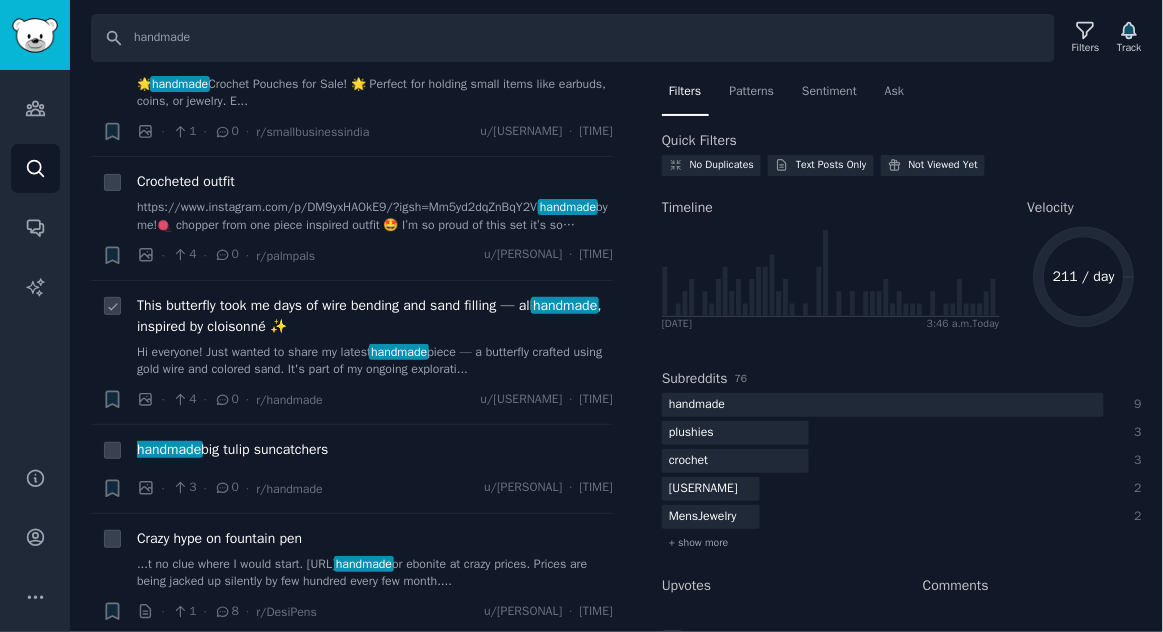 click 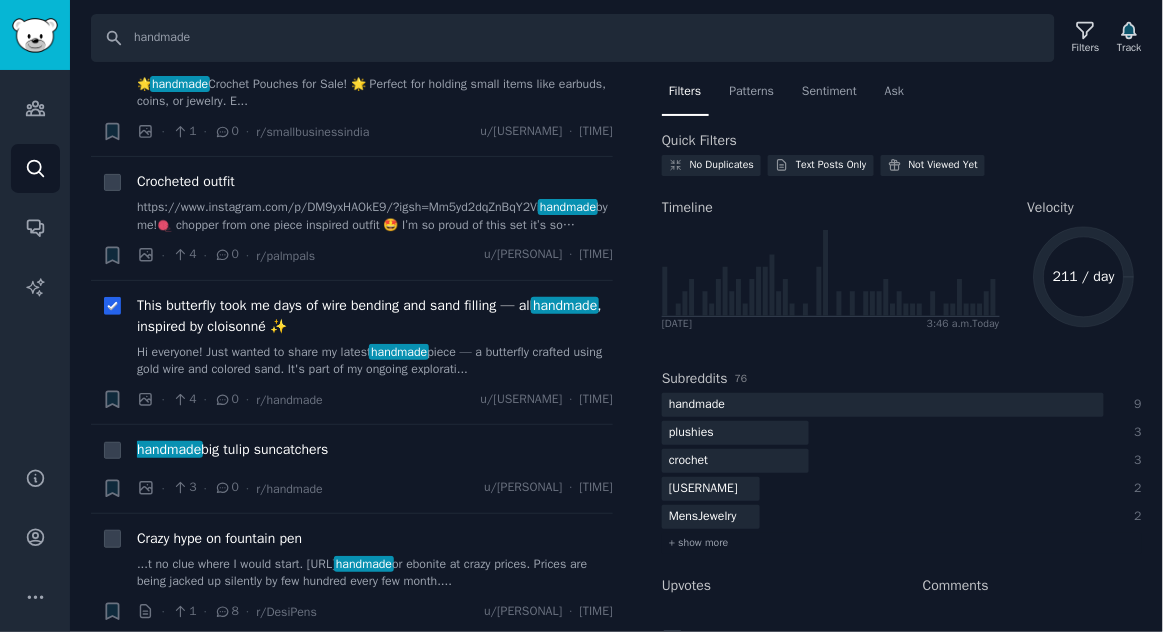 click 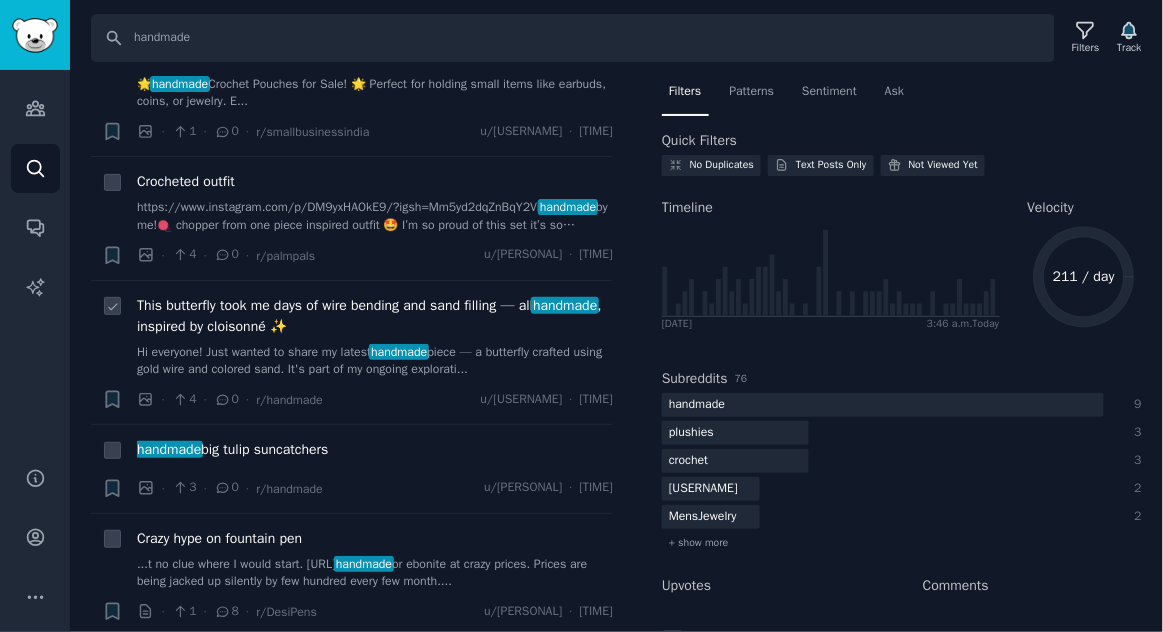 checkbox on "false" 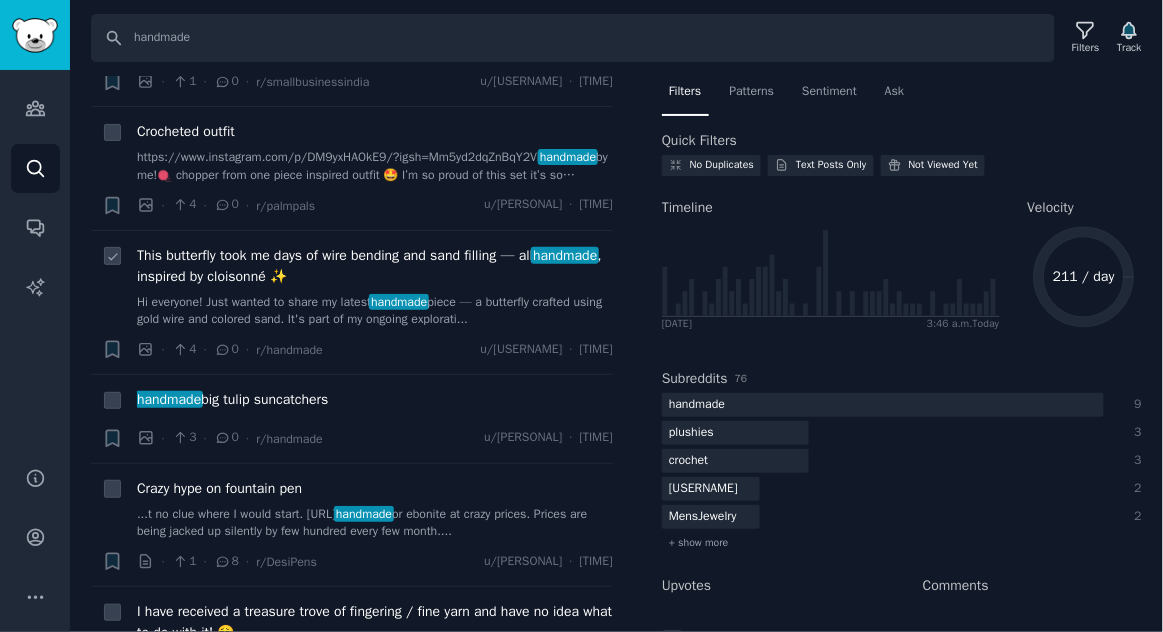 scroll, scrollTop: 626, scrollLeft: 0, axis: vertical 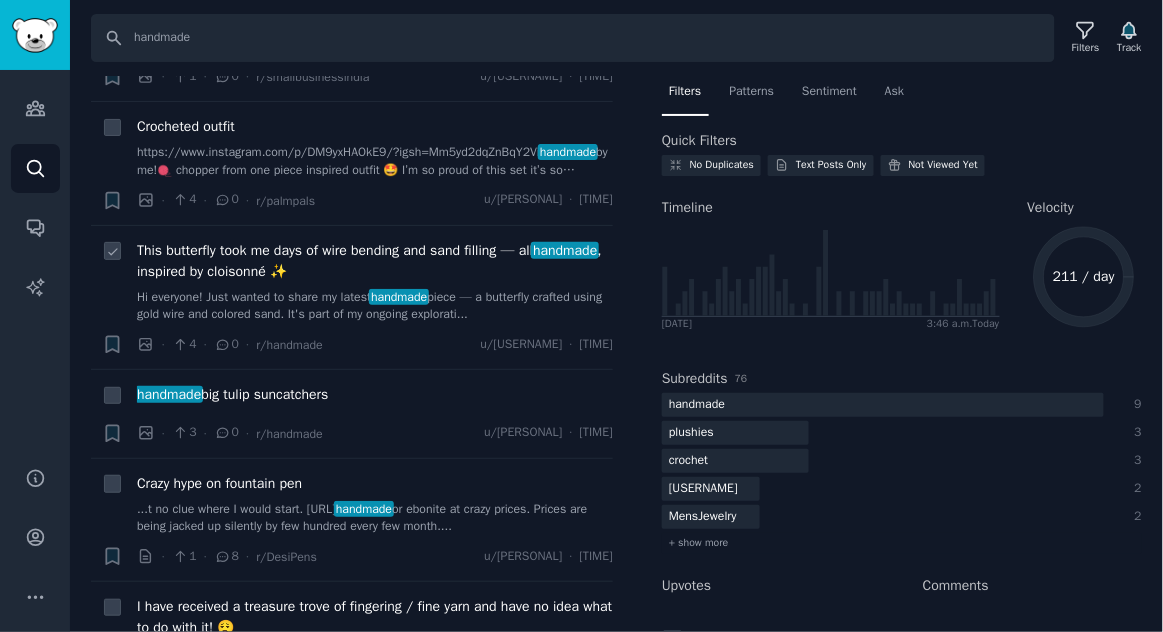 click on "Hi everyone!
Just wanted to share my latest  handmade  piece — a butterfly crafted using gold wire and colored sand. It's part of my ongoing explorati..." at bounding box center [375, 306] 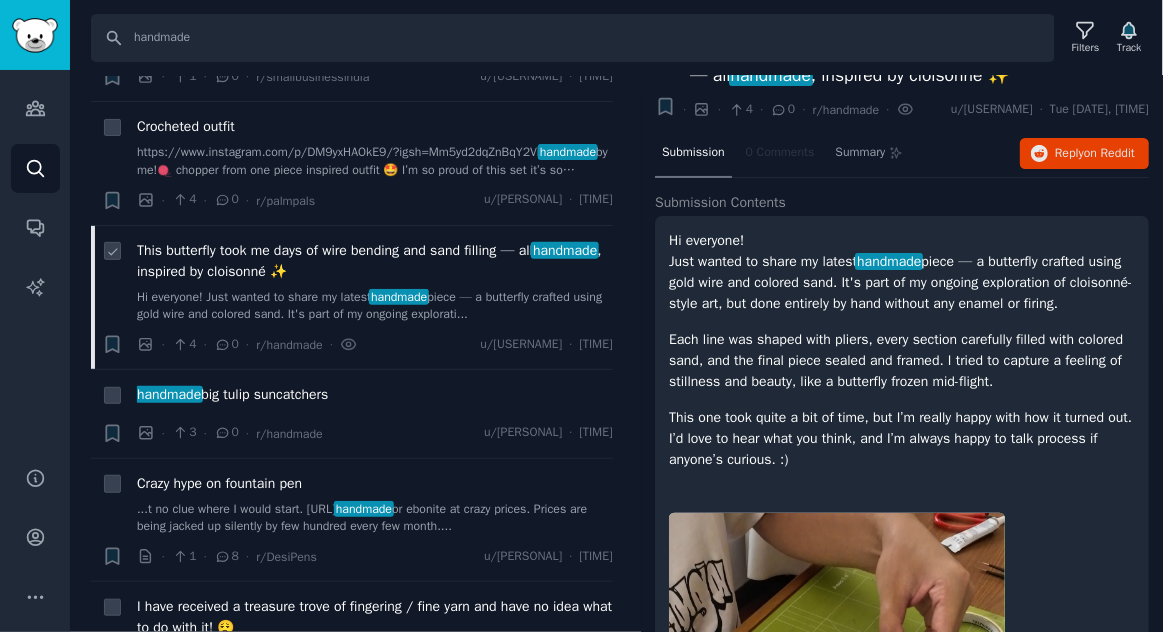 scroll, scrollTop: 10, scrollLeft: 0, axis: vertical 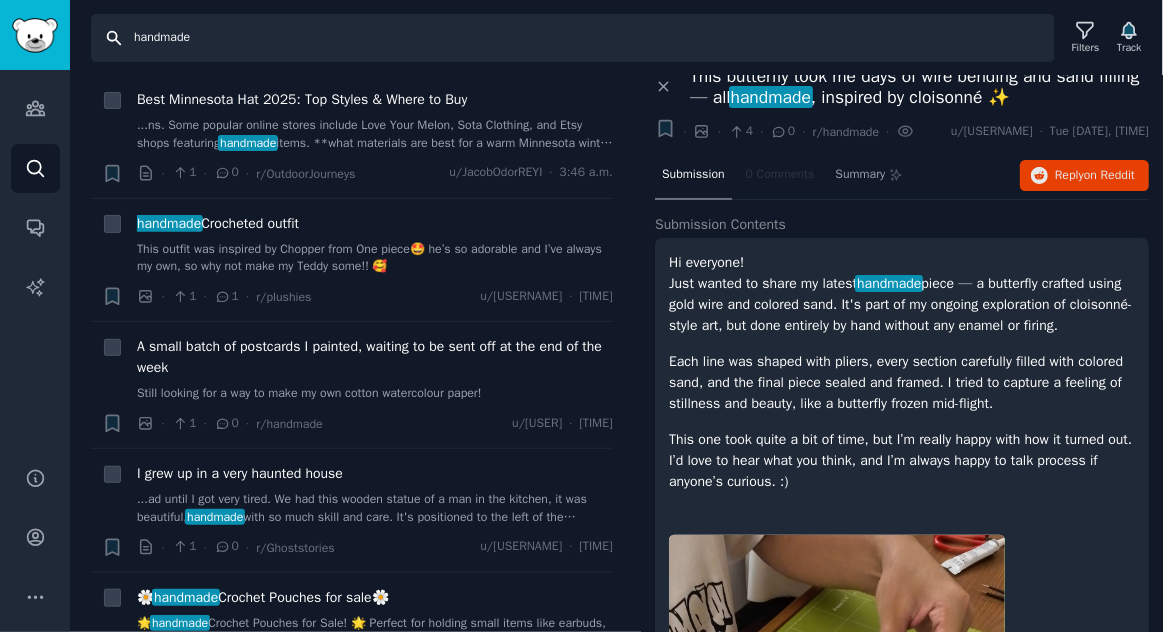 click on "handmade" at bounding box center (573, 38) 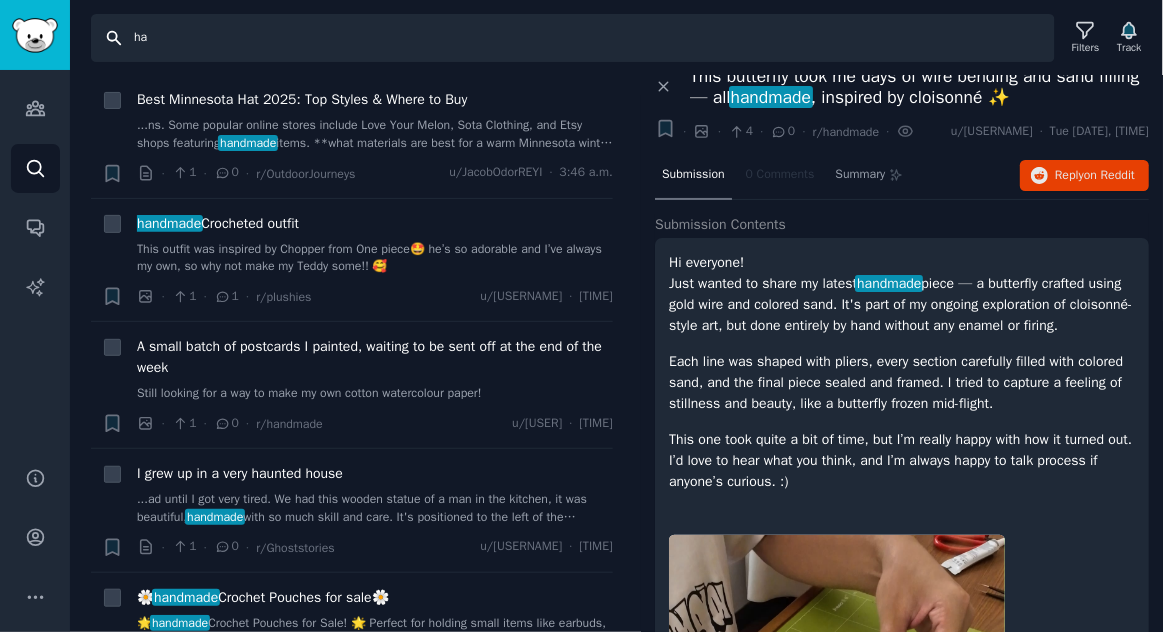type on "h" 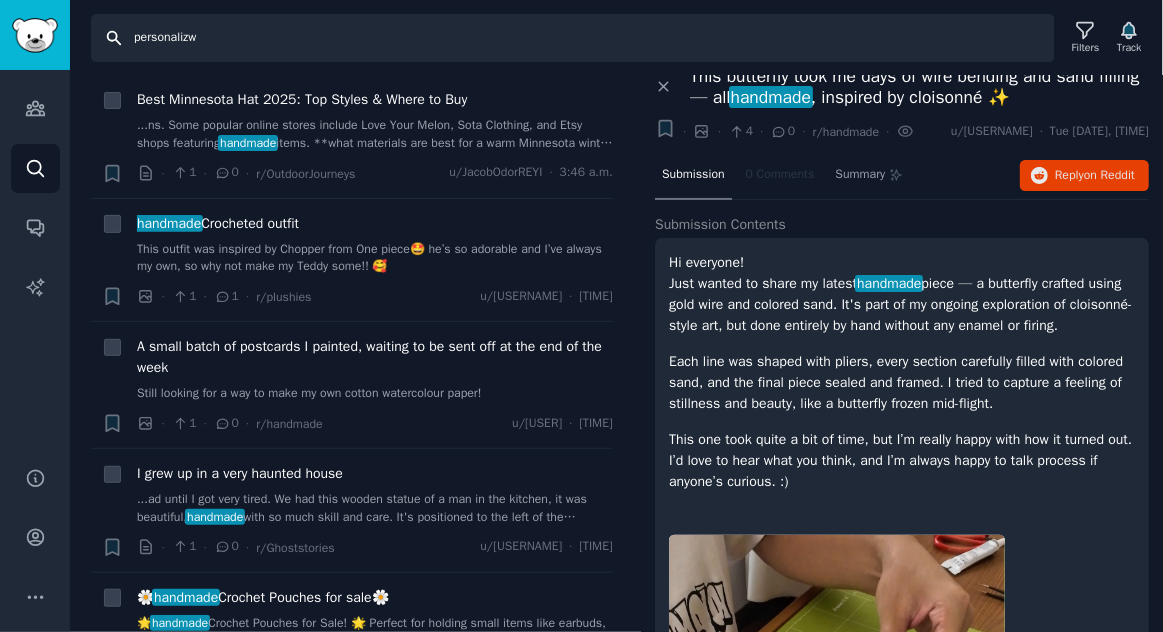 type on "personalizws" 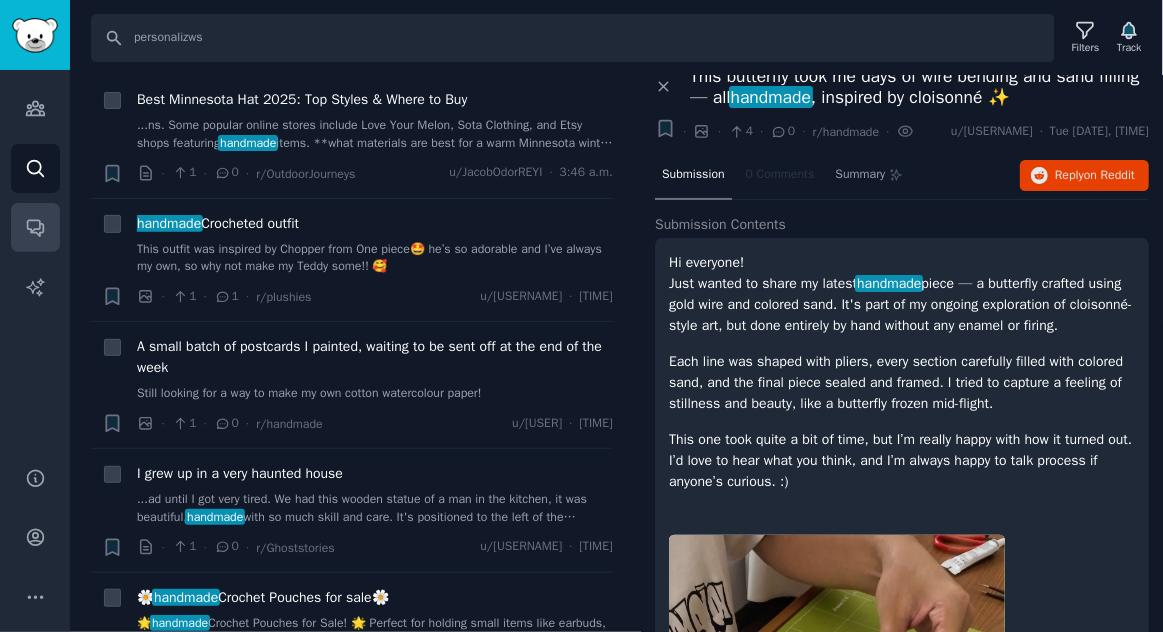 click on "Conversations" at bounding box center [35, 227] 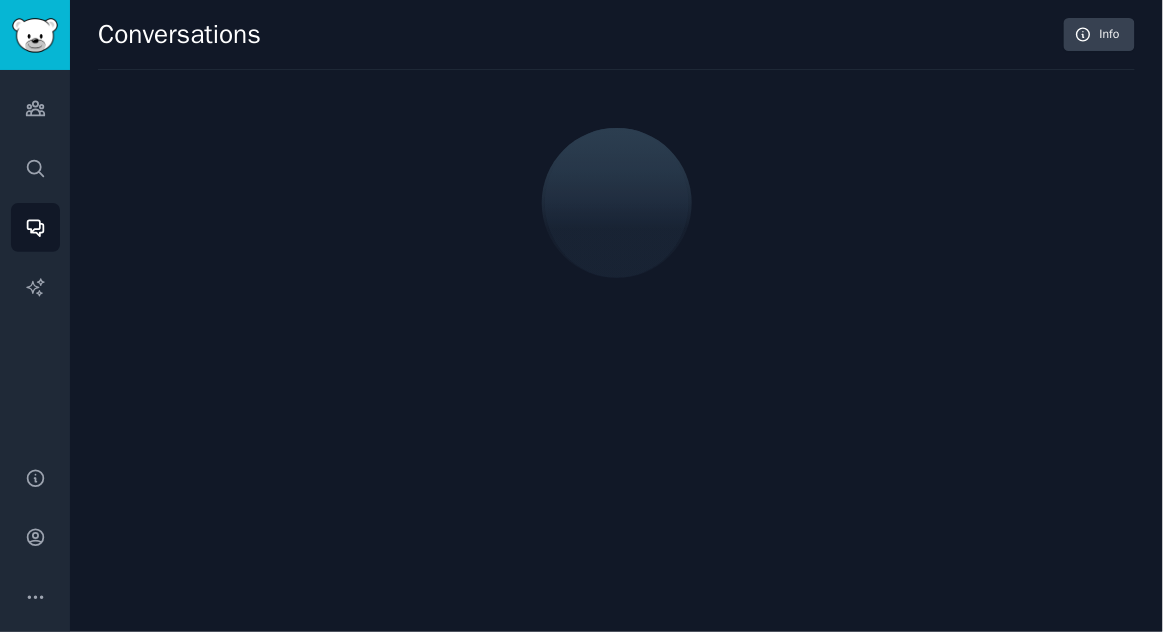 click on "Conversations" at bounding box center [35, 227] 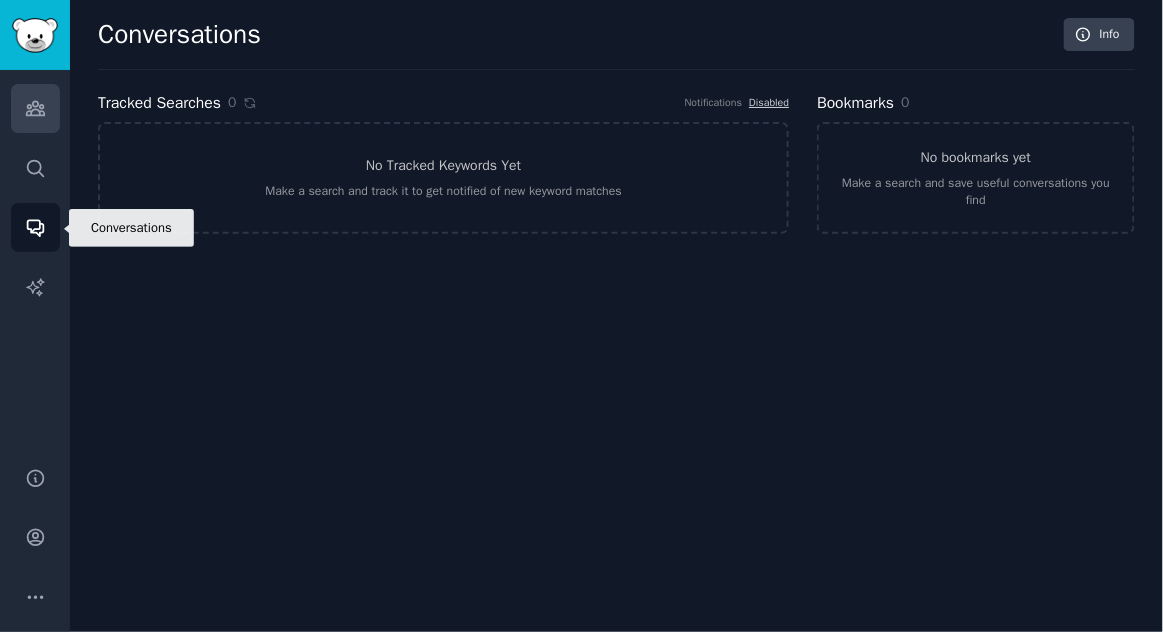 click on "Audiences" at bounding box center (35, 108) 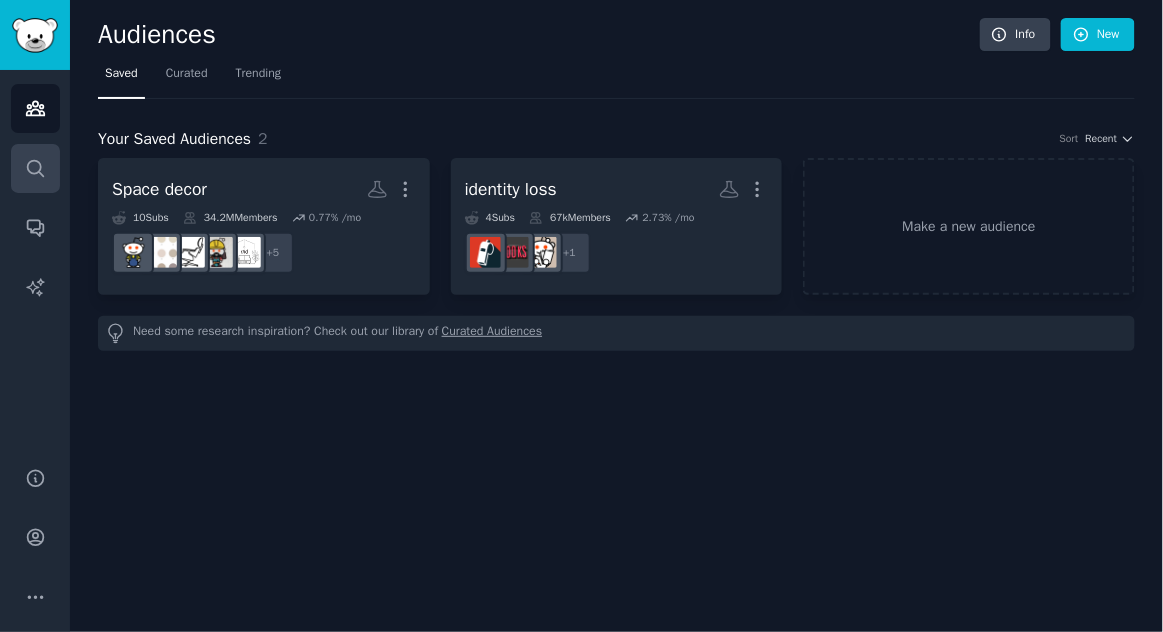 click on "Search" at bounding box center [35, 168] 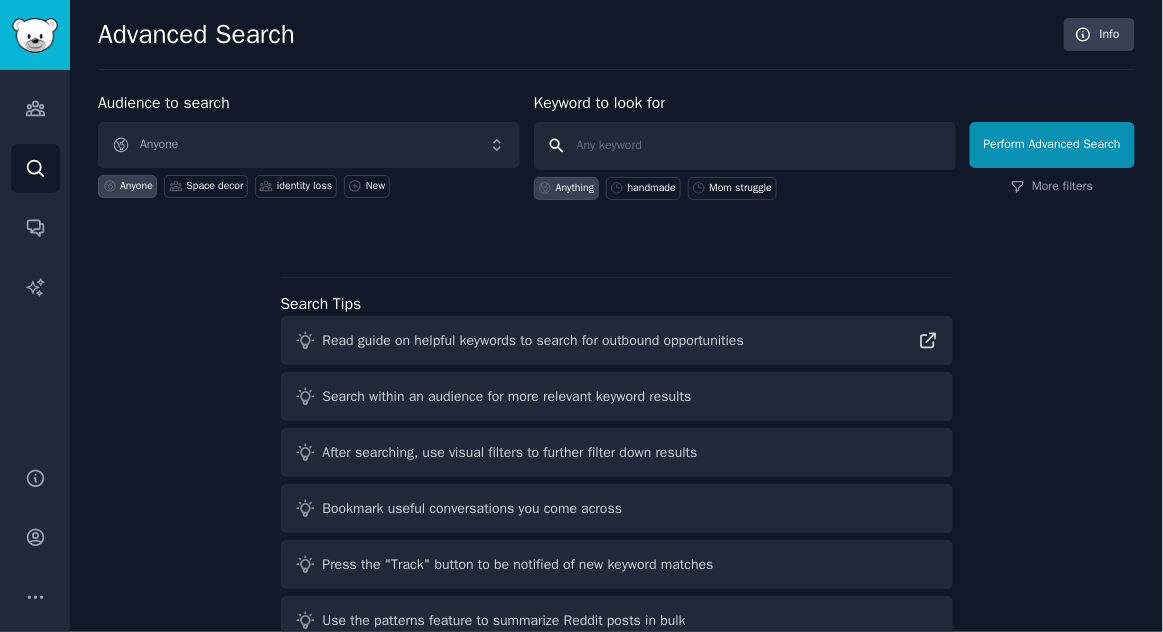 click at bounding box center (745, 146) 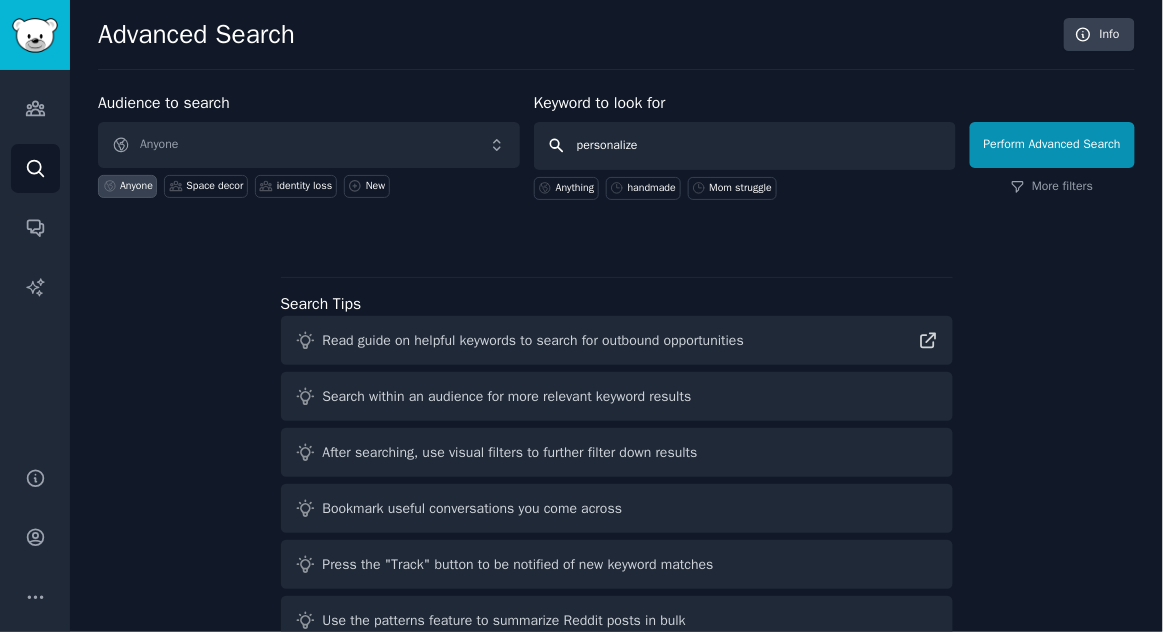 type on "personalized" 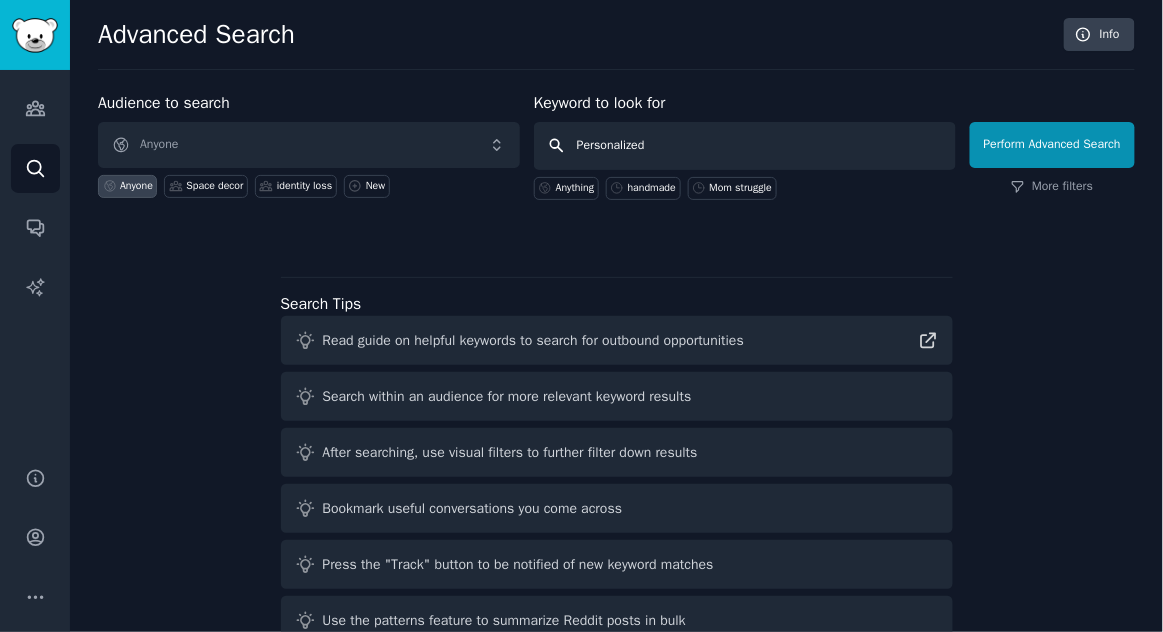 click on "Perform Advanced Search" at bounding box center [1052, 145] 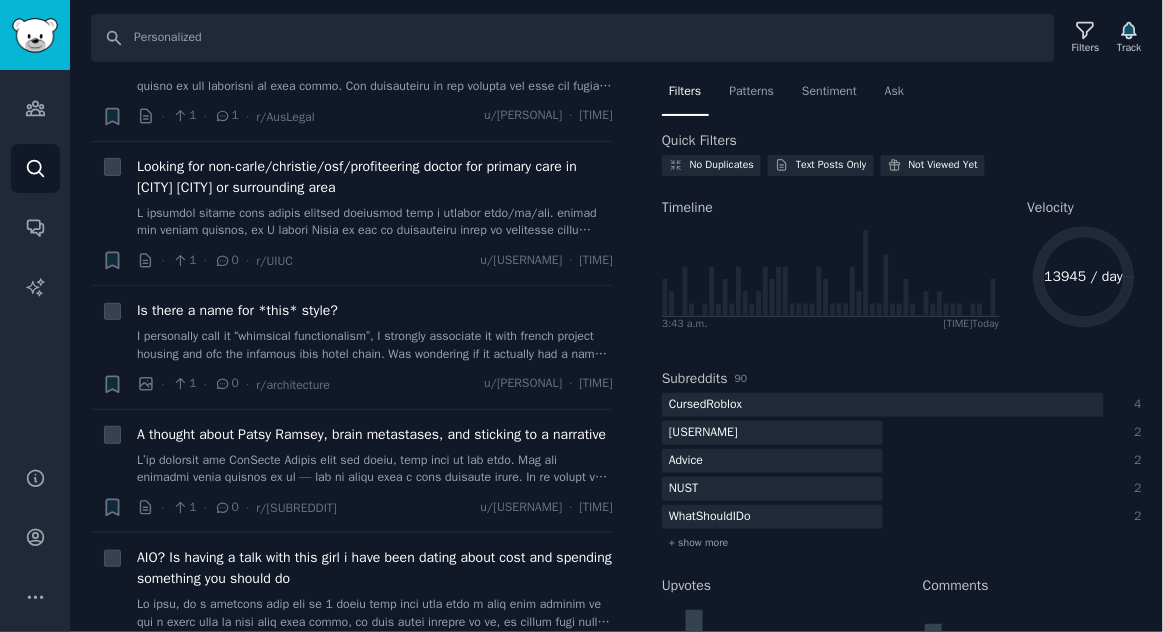 scroll, scrollTop: 832, scrollLeft: 0, axis: vertical 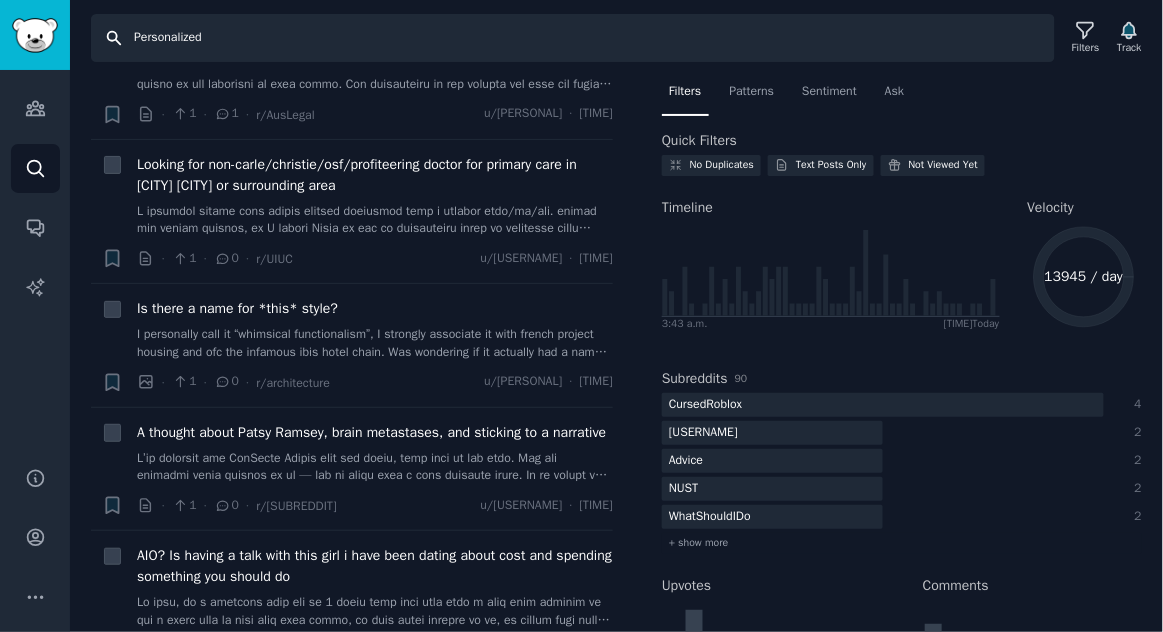 click on "Personalized" at bounding box center [573, 38] 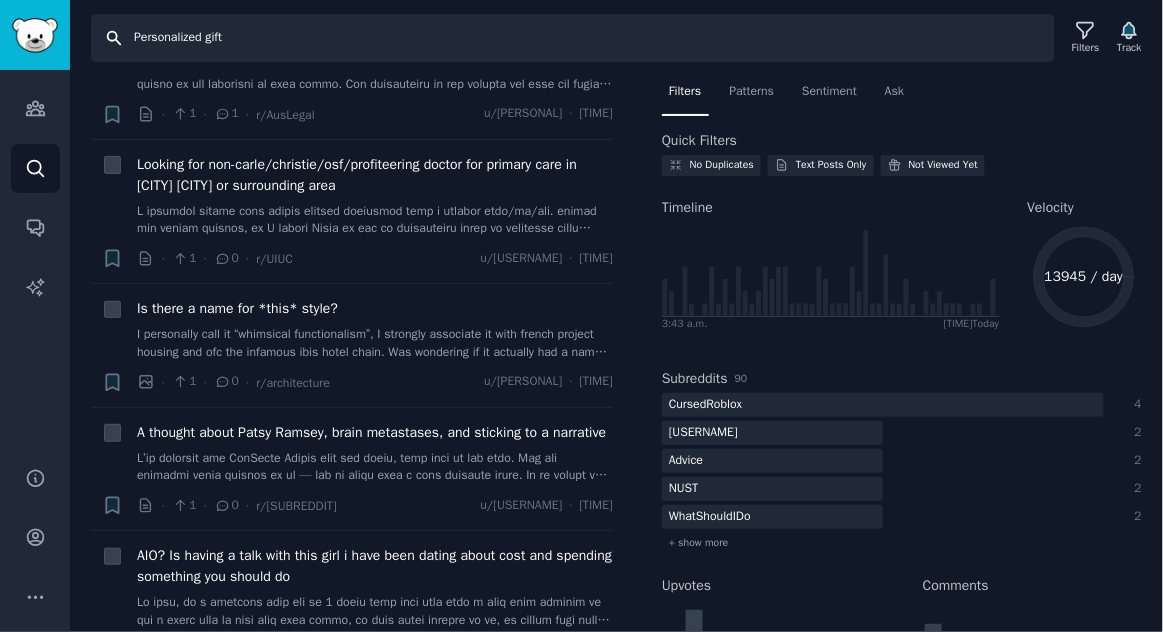 type on "Personalized gift" 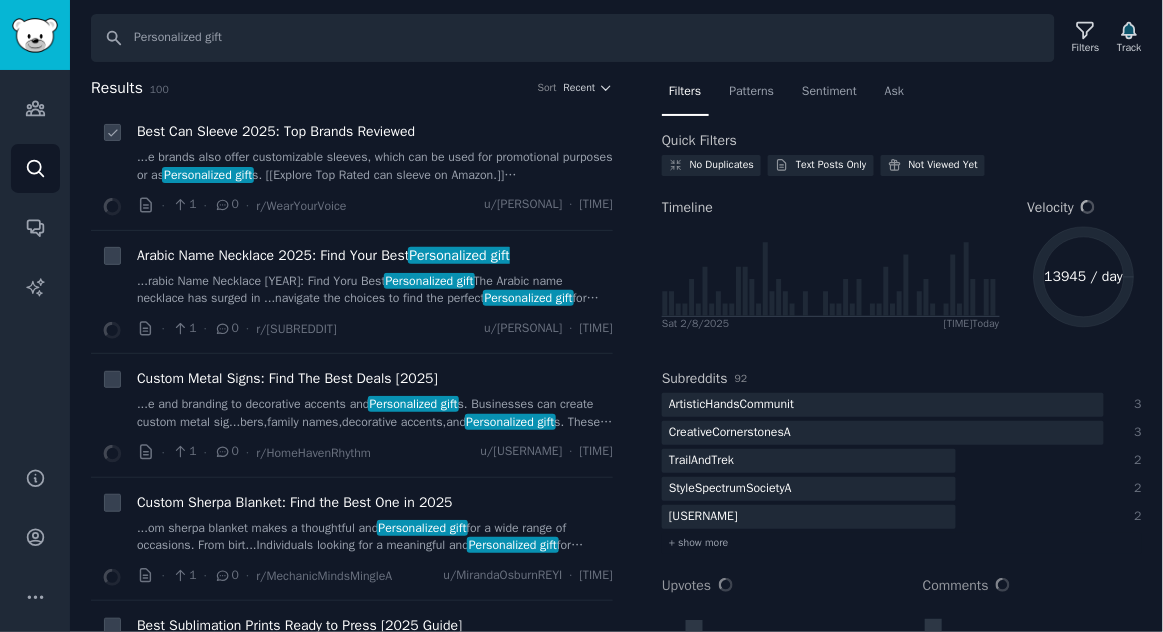 click on "...e brands also offer customizable sleeves, which can be used for promotional purposes or as Personalized gift s.
[[Explore Top Rated can sleeve on Amazon.]]([URL])" at bounding box center (375, 166) 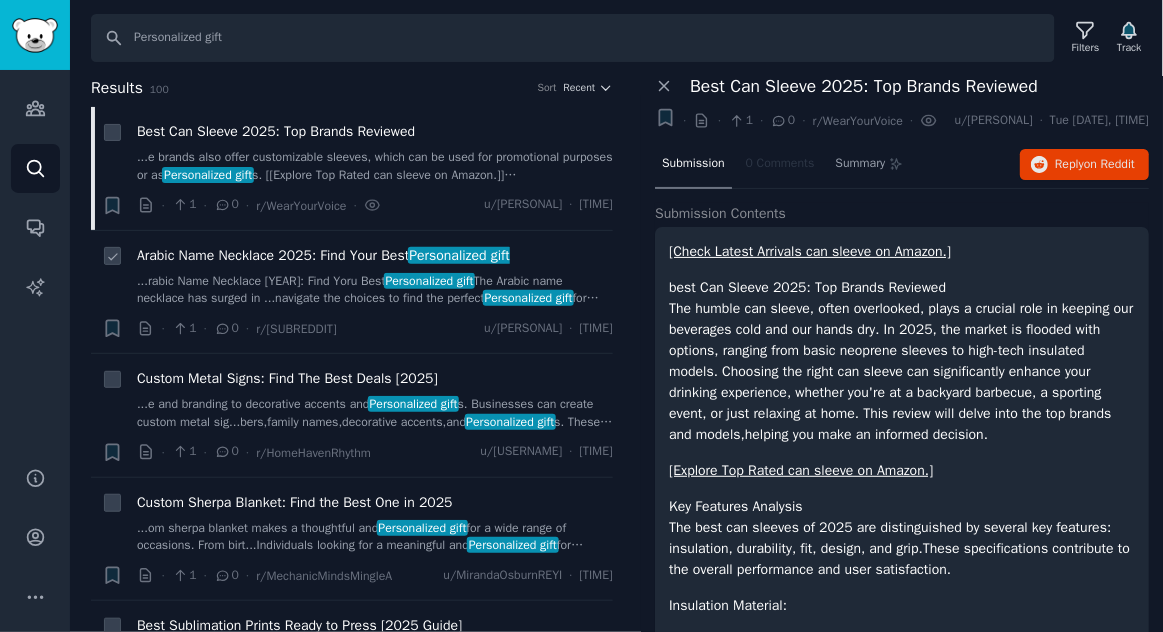 click on "...rabic Name Necklace 2025: Find Yoru Best Personalized gift
The Arabic name necklace has surged in ...navigate the choices to find the perfect Personalized gift for yourself or a loved one. this review..." at bounding box center (375, 290) 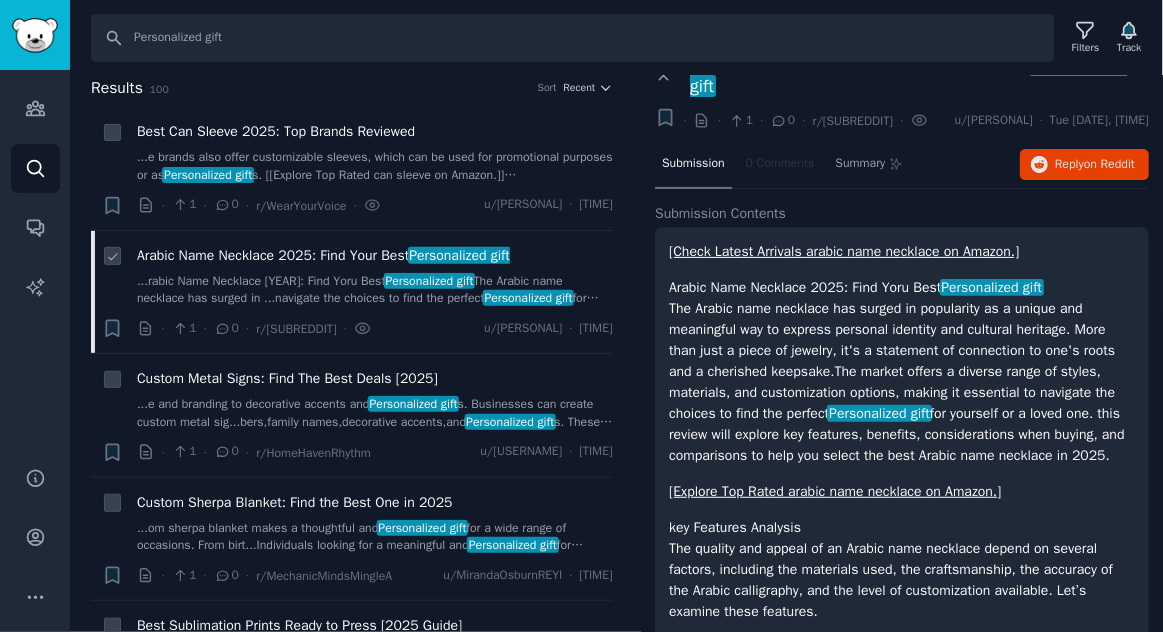 scroll, scrollTop: 20, scrollLeft: 0, axis: vertical 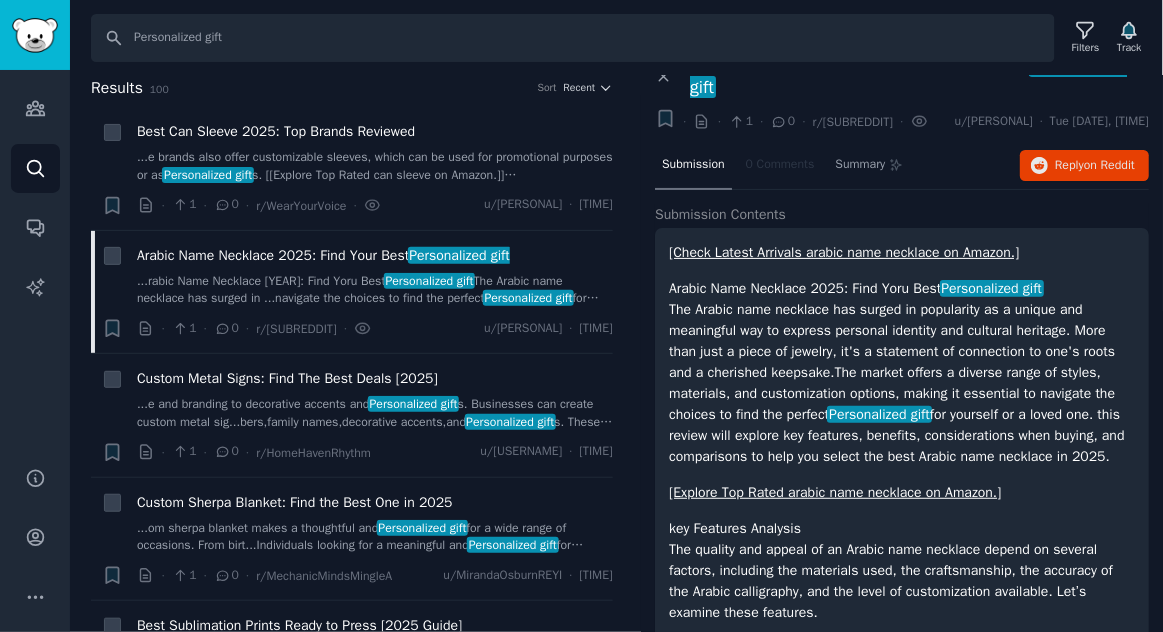 click on "[Explore Top Rated arabic name necklace on Amazon.]" at bounding box center (835, 492) 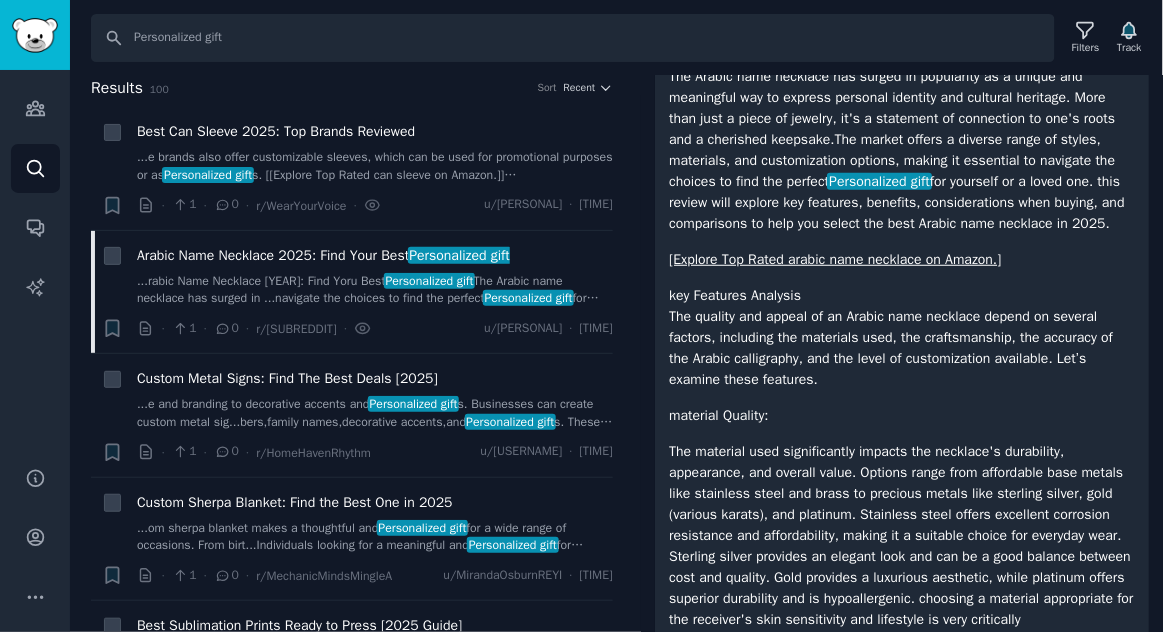 scroll, scrollTop: 255, scrollLeft: 0, axis: vertical 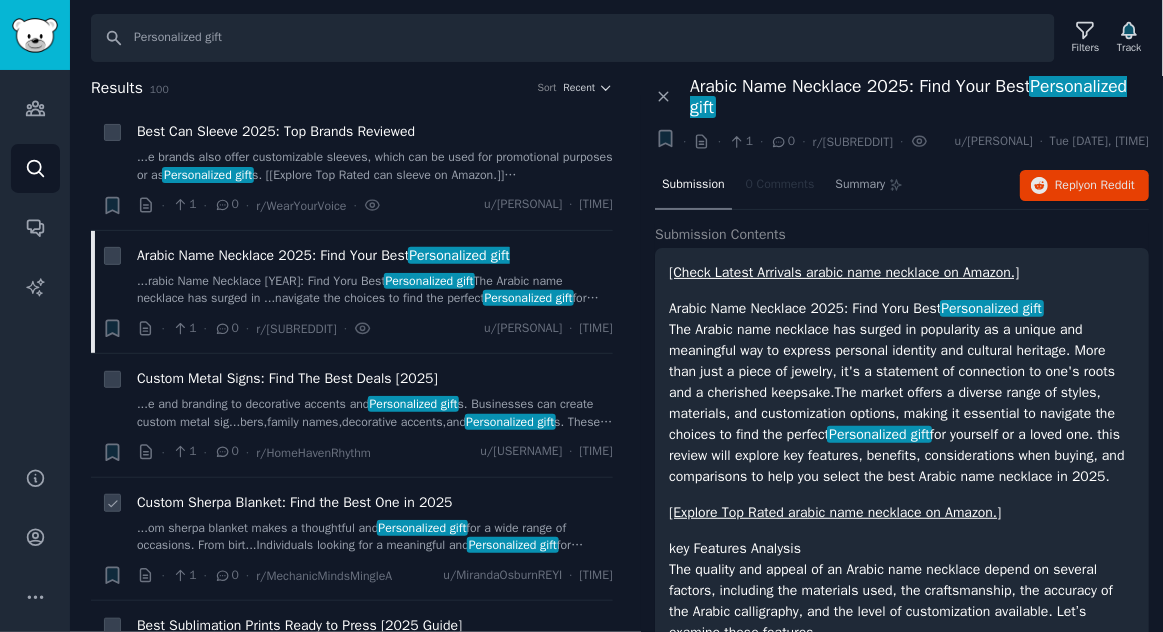 click on "Custom Sherpa Blanket: Find the Best One in 2025" at bounding box center (295, 502) 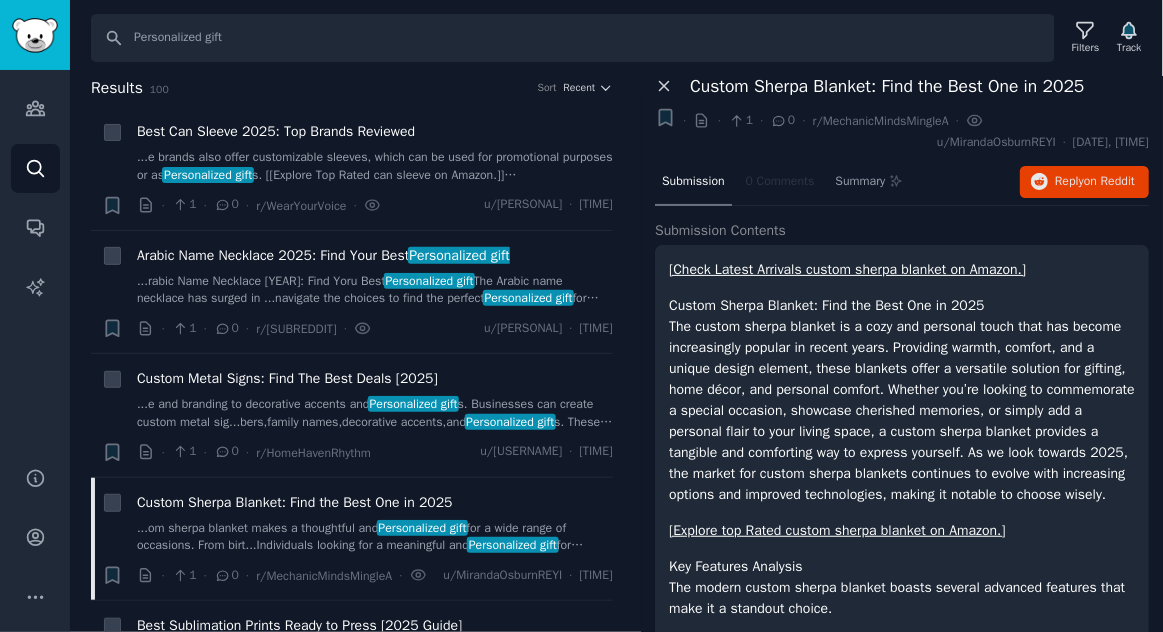 click 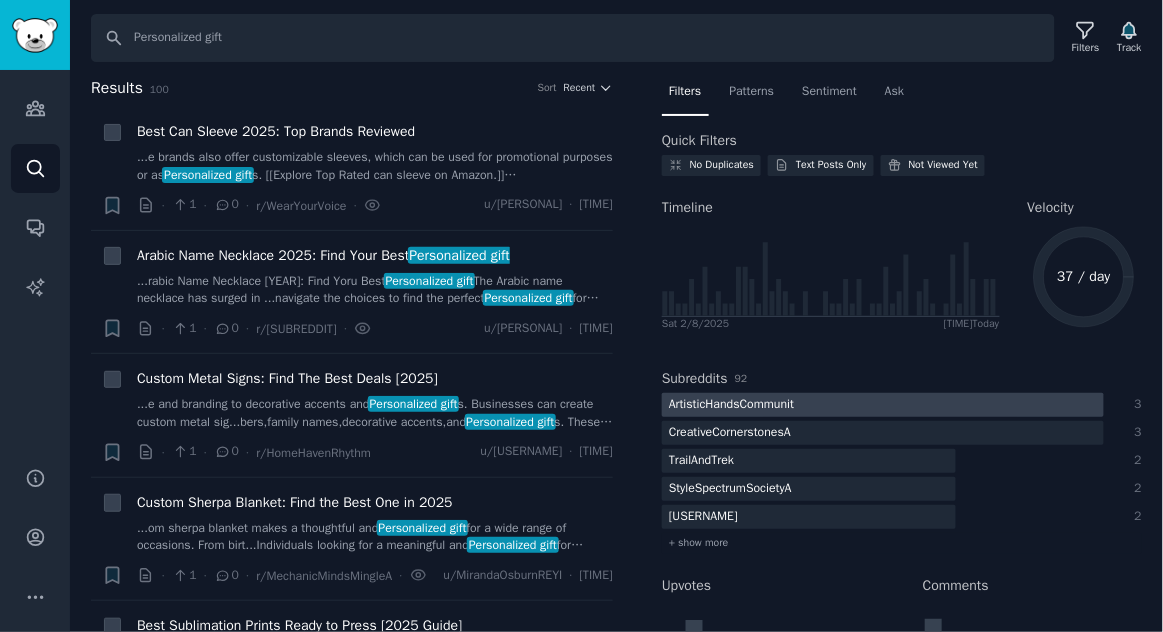 click at bounding box center [883, 405] 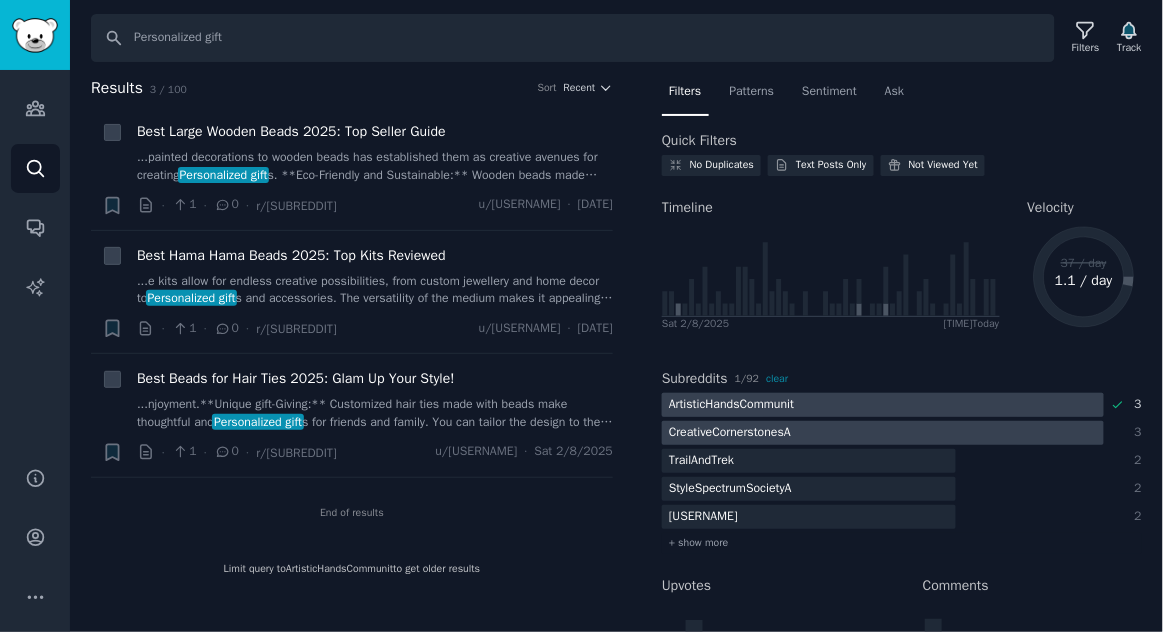 click at bounding box center (883, 433) 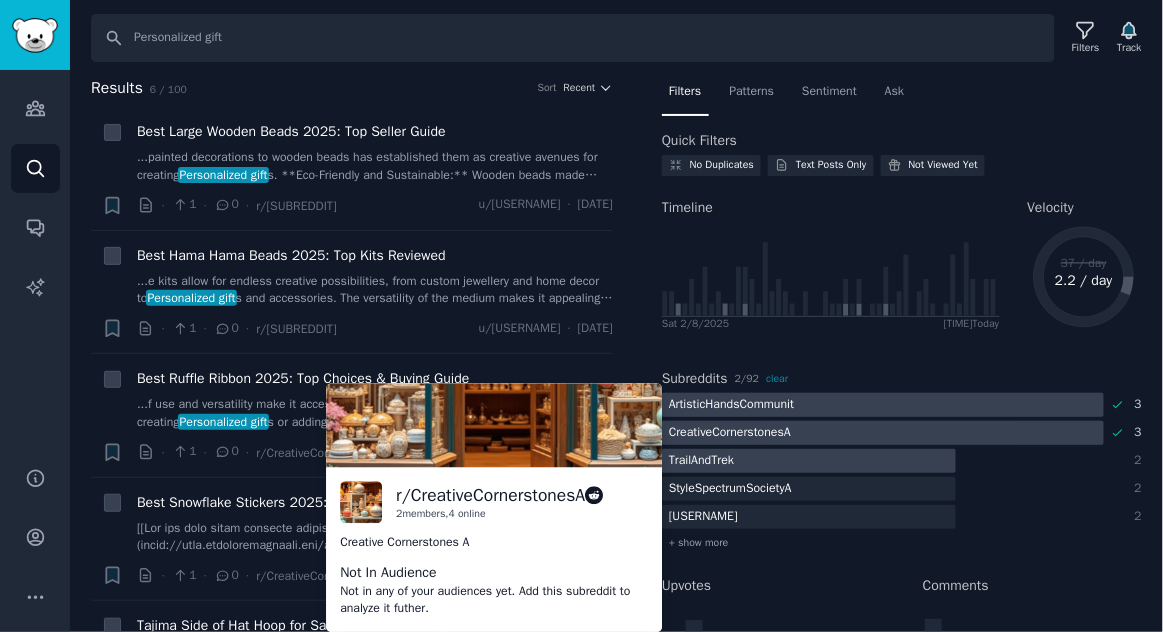 click on "TrailAndTrek" at bounding box center (883, 461) 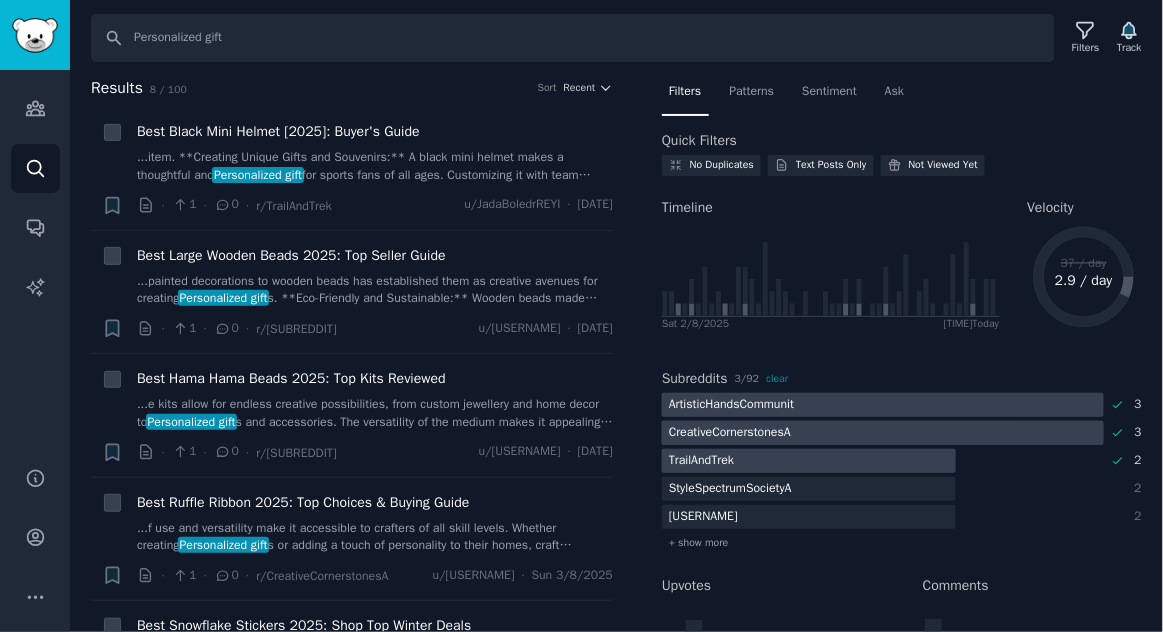 click at bounding box center [883, 433] 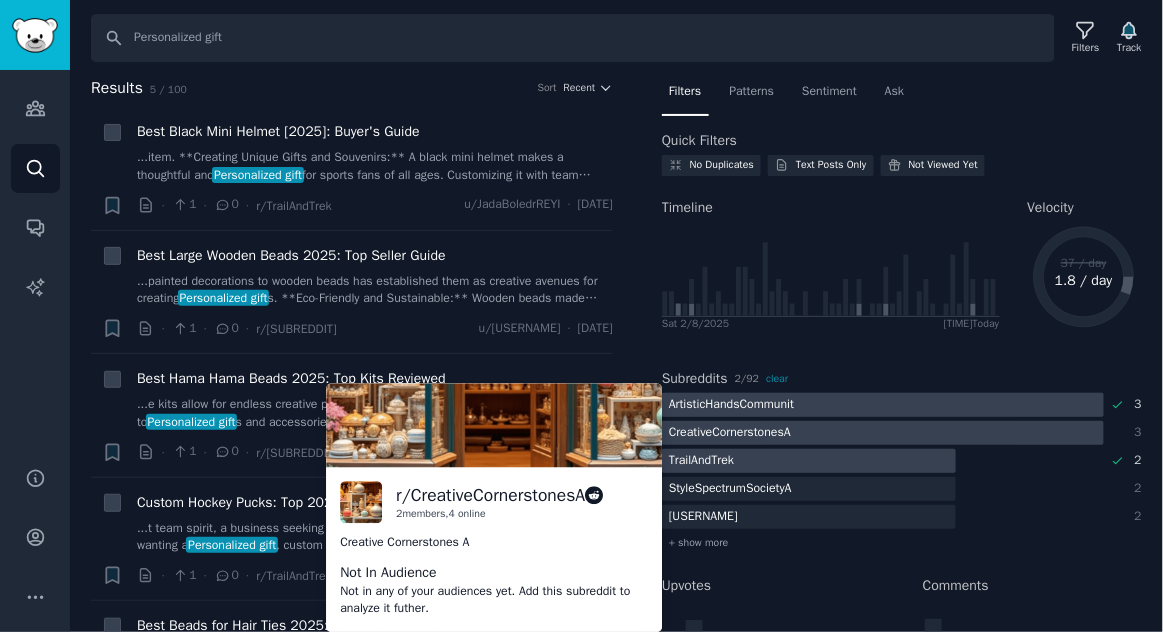 click at bounding box center [883, 433] 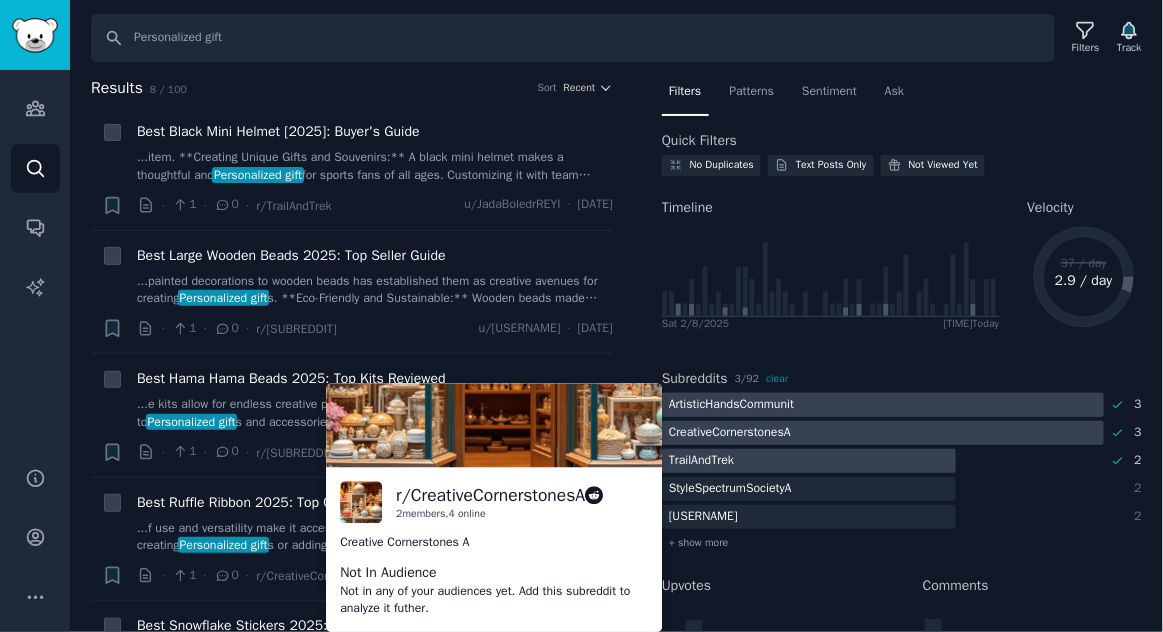 click at bounding box center (883, 405) 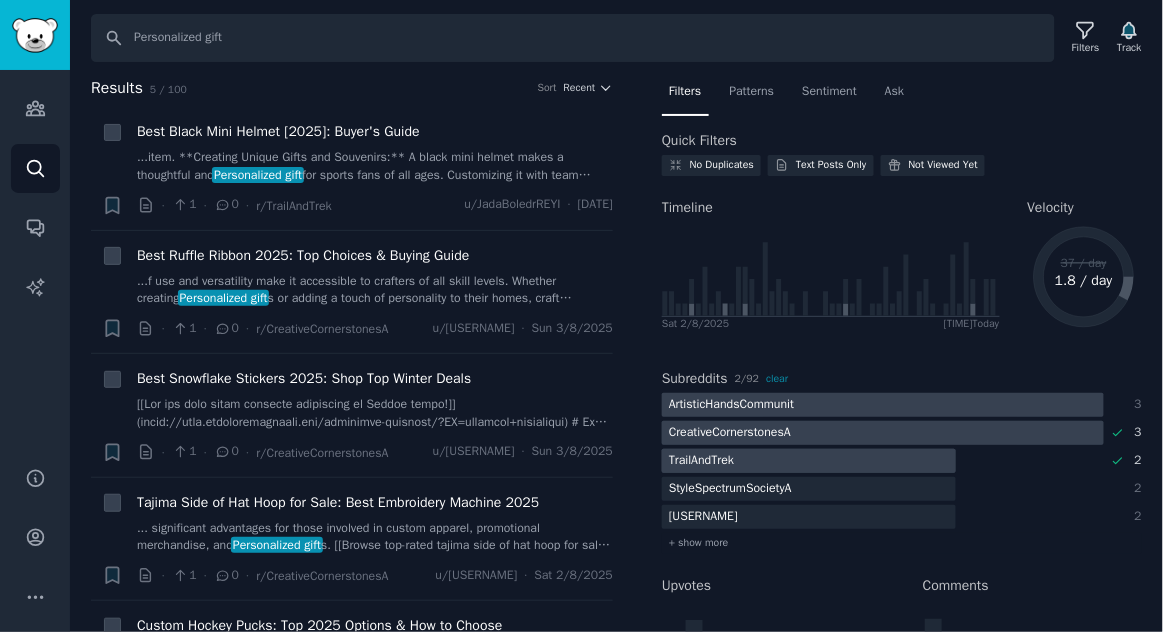 click at bounding box center [809, 461] 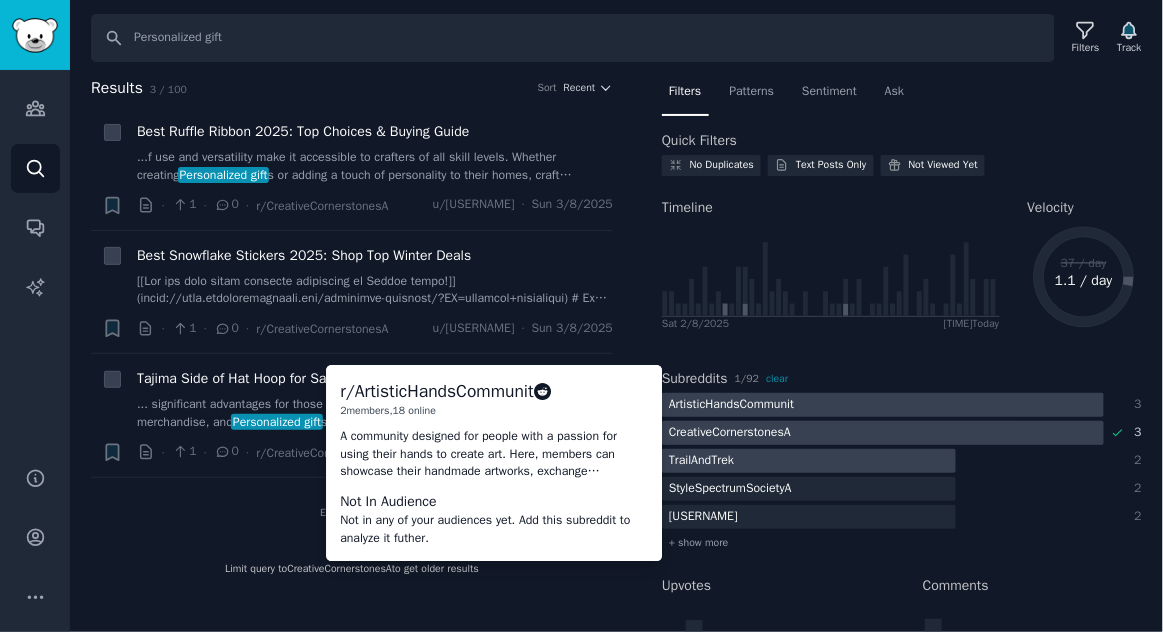 scroll, scrollTop: 38, scrollLeft: 0, axis: vertical 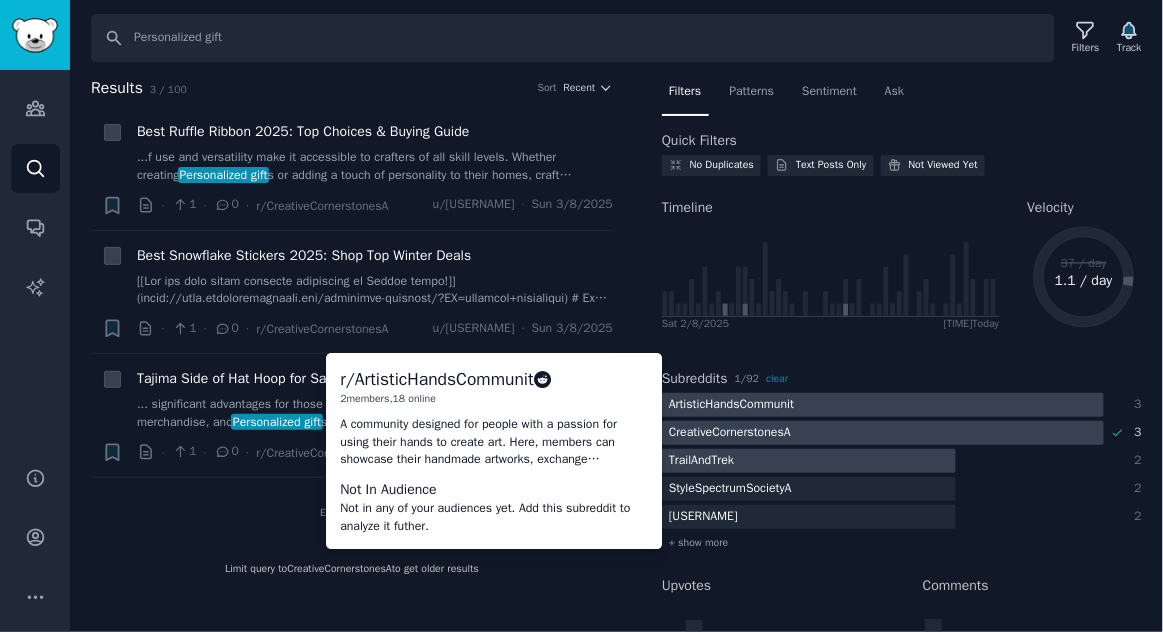 click on "TrailAndTrek" at bounding box center [883, 461] 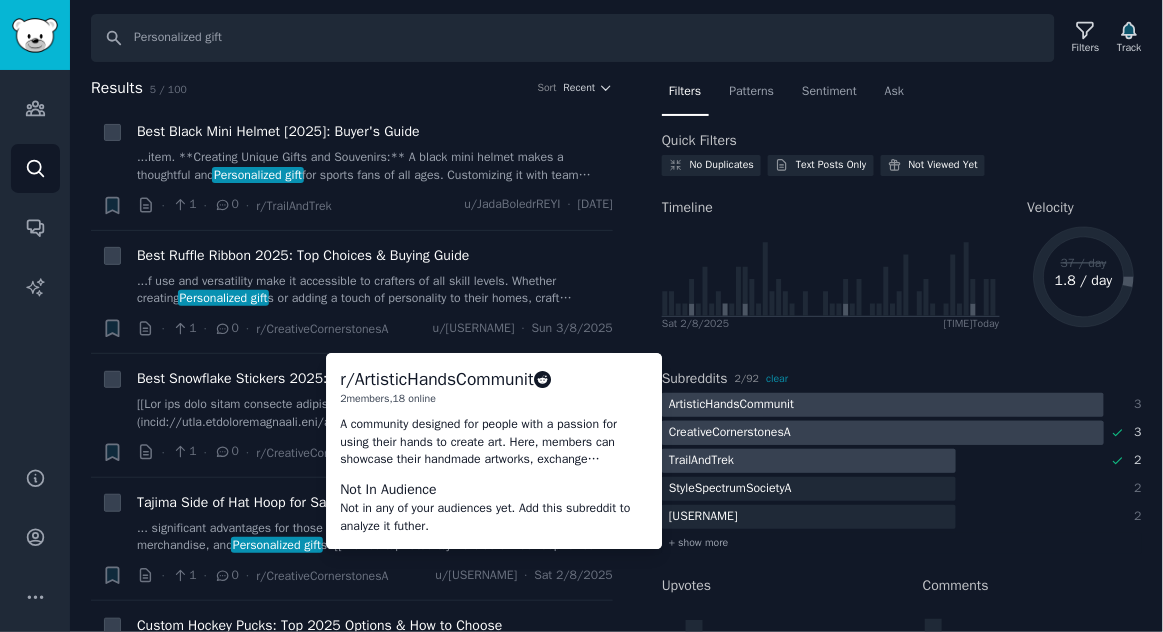 click at bounding box center (883, 433) 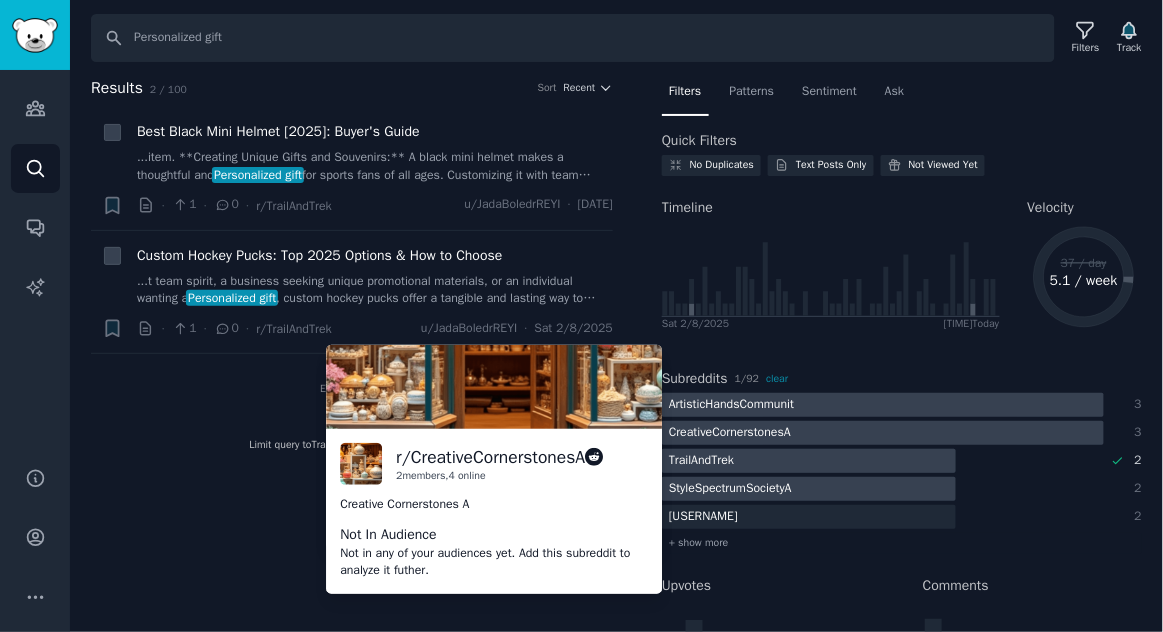 click at bounding box center [809, 489] 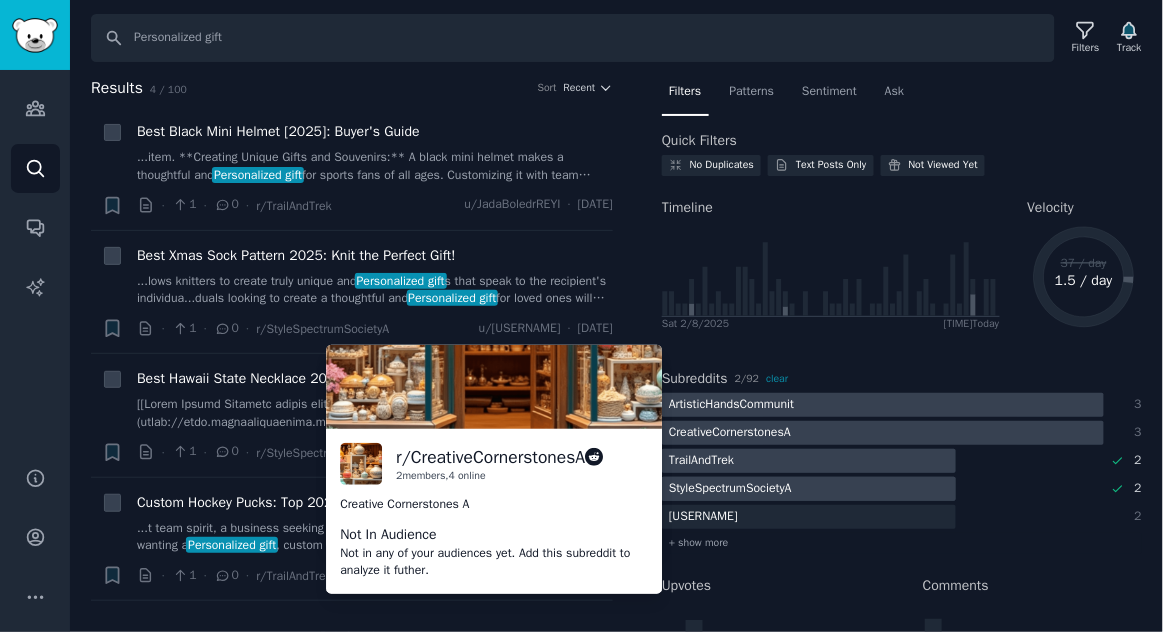 click at bounding box center [809, 489] 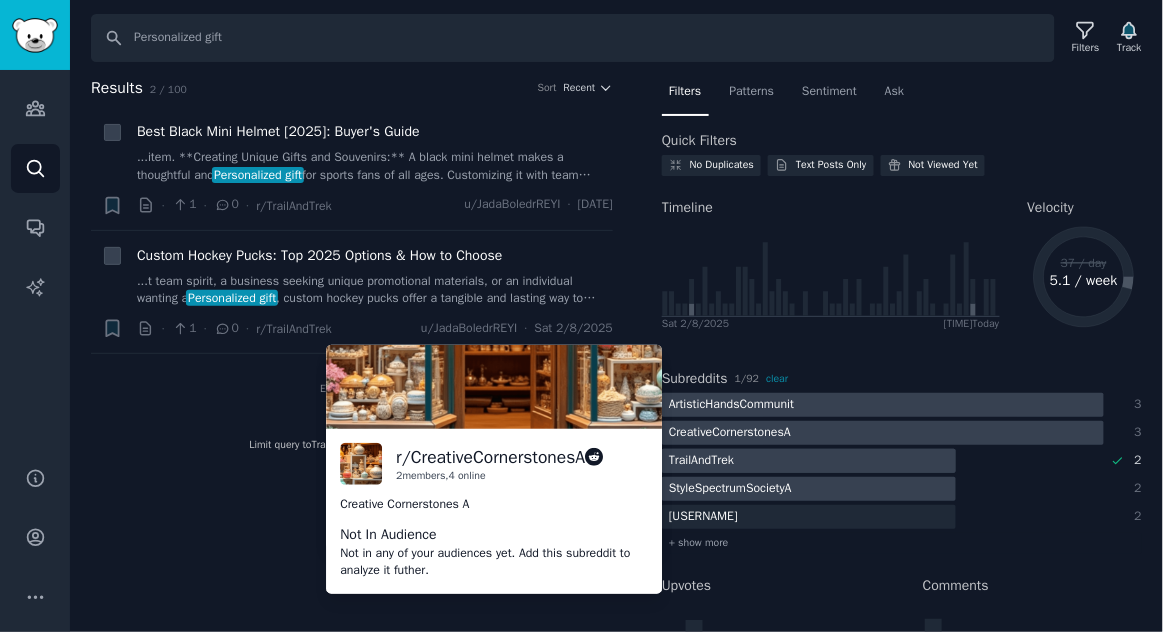click on "TrailAndTrek" at bounding box center (883, 461) 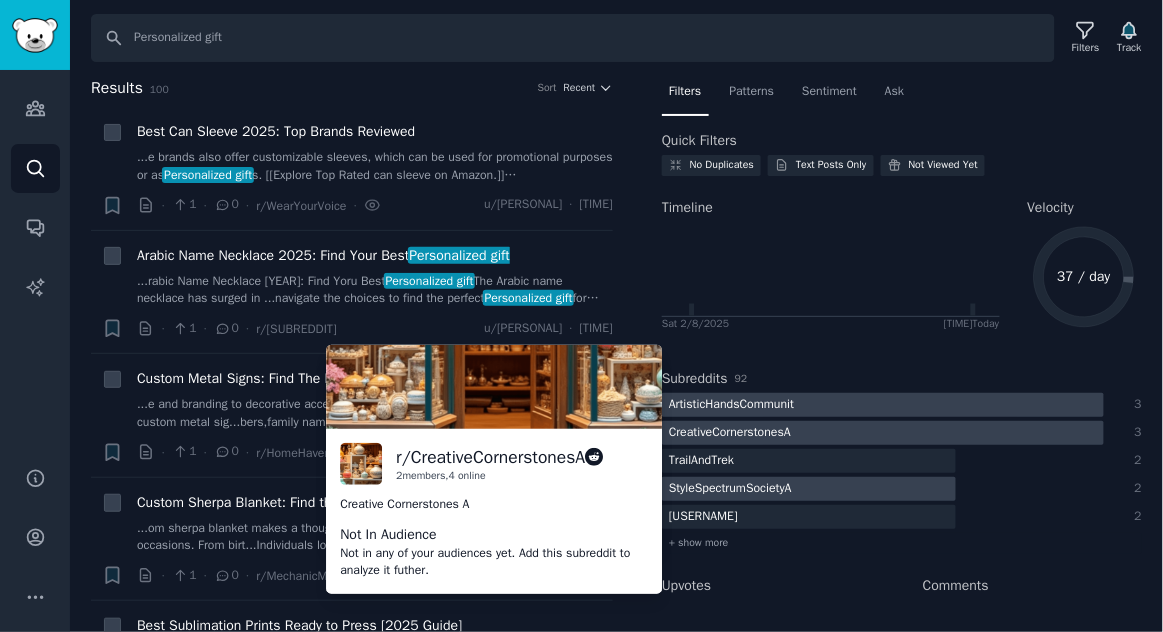 click at bounding box center (809, 489) 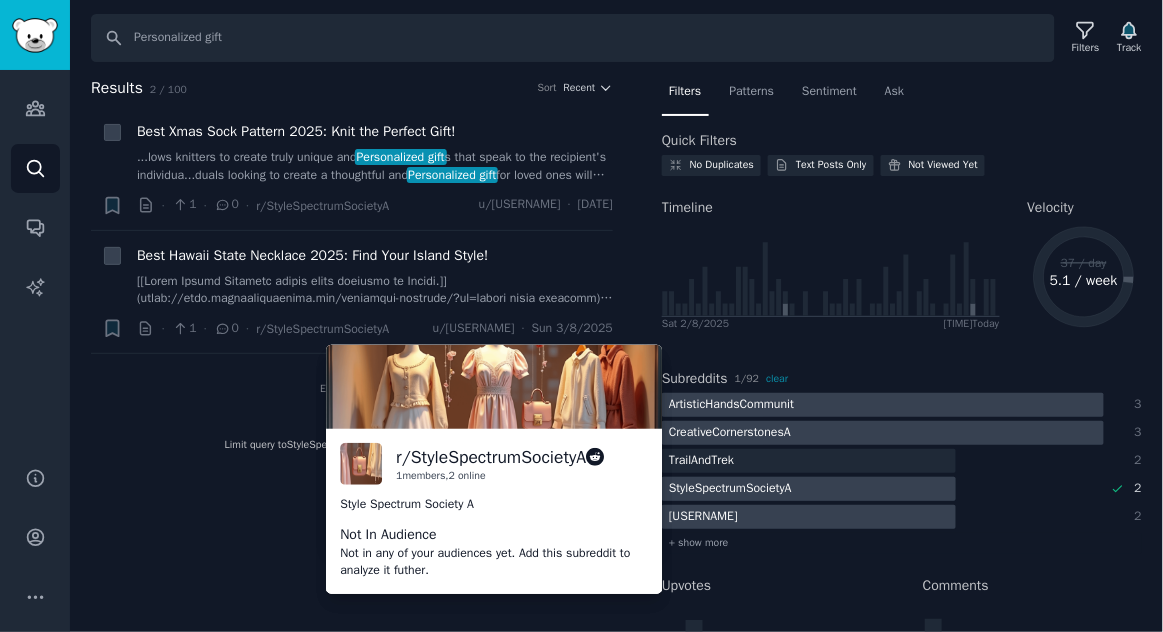 click at bounding box center [809, 517] 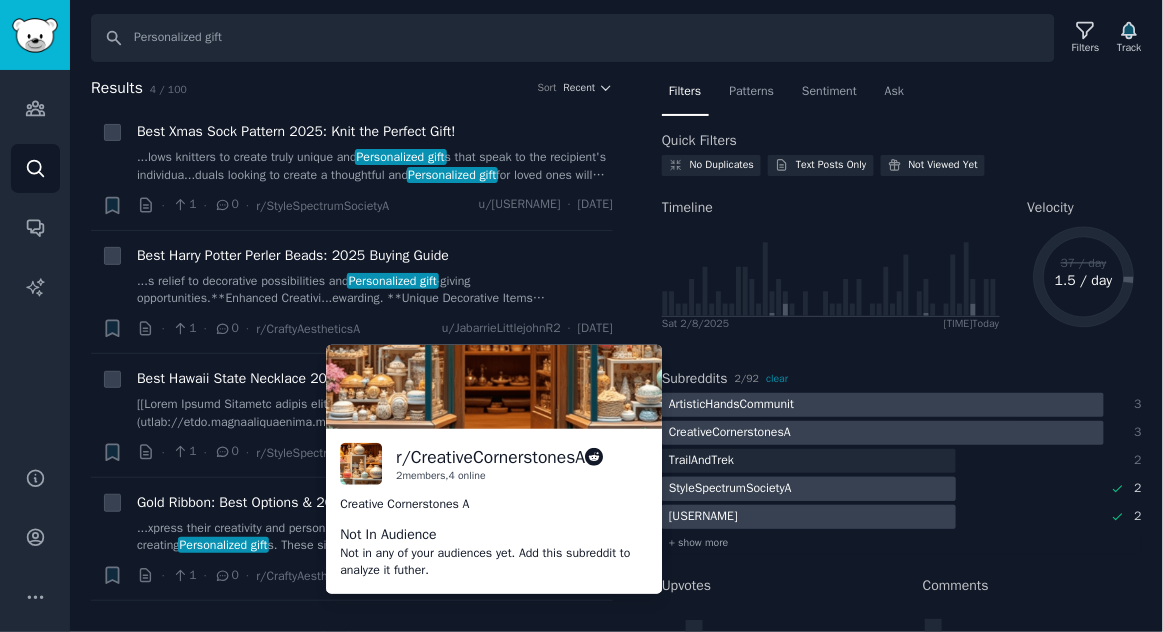 click at bounding box center [809, 489] 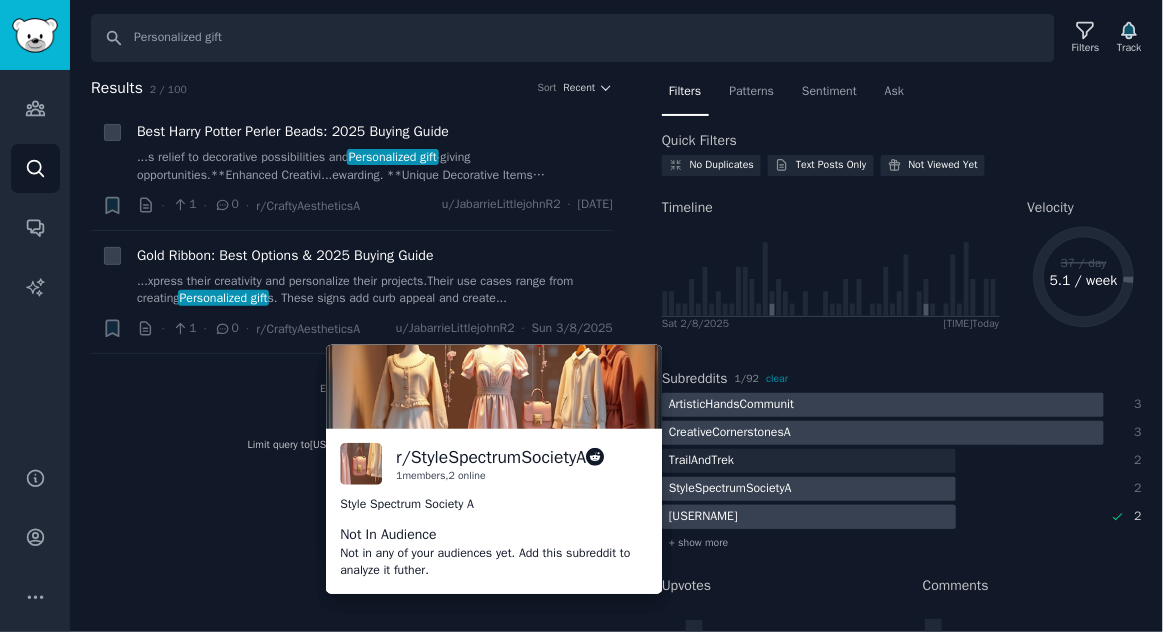 click at bounding box center [809, 517] 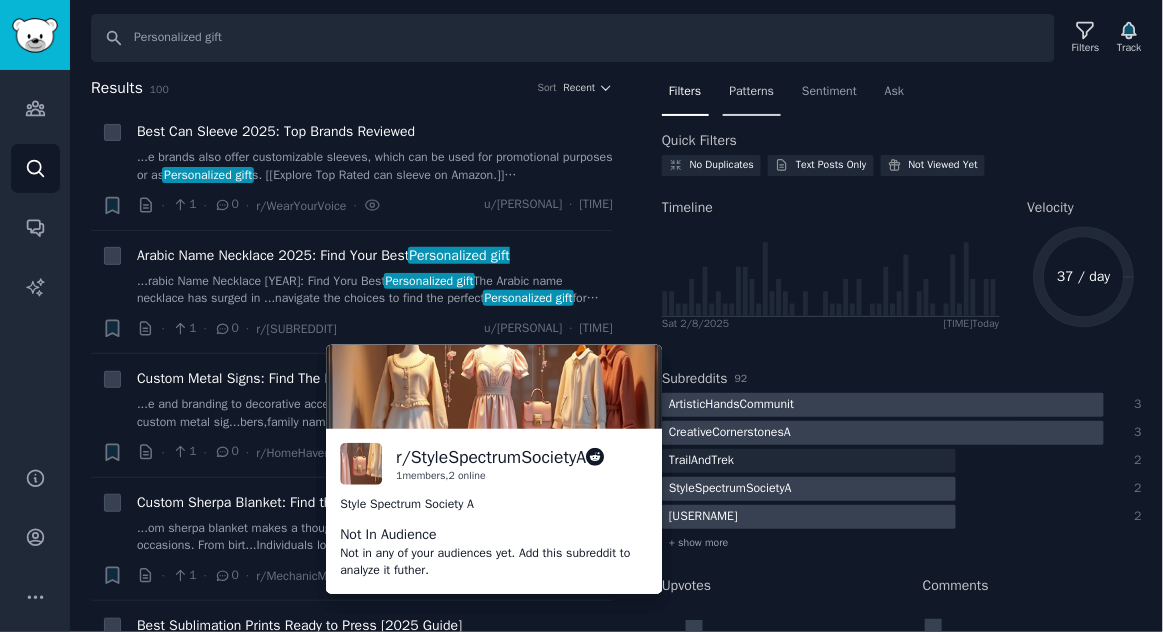 click on "Patterns" at bounding box center (752, 92) 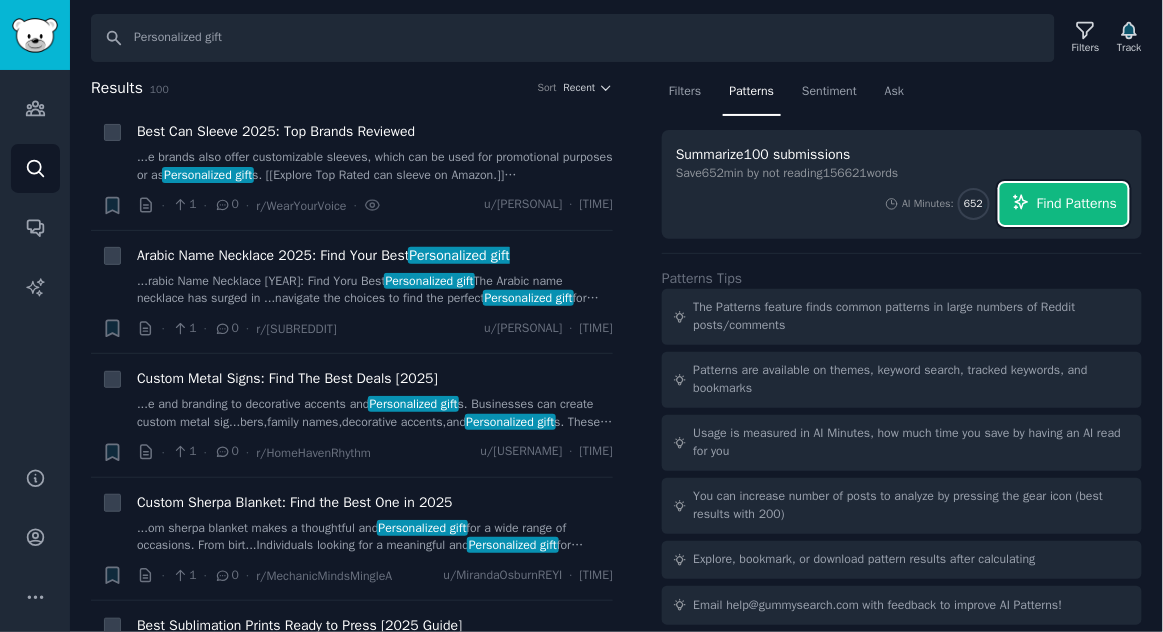 click on "Find Patterns" at bounding box center (1064, 204) 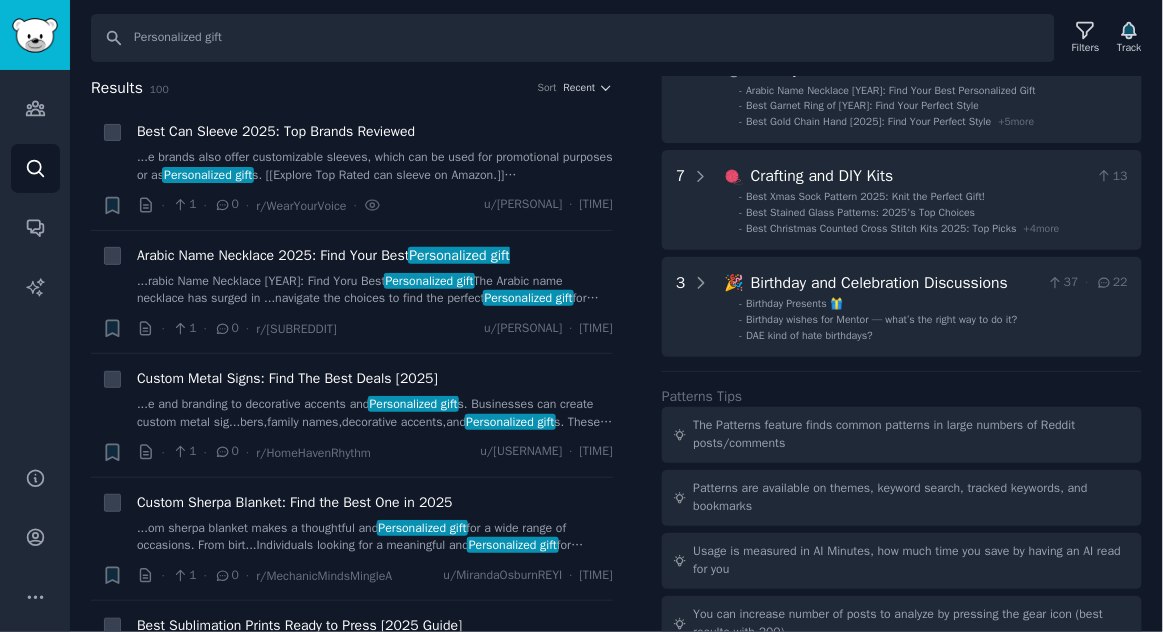 scroll, scrollTop: 497, scrollLeft: 0, axis: vertical 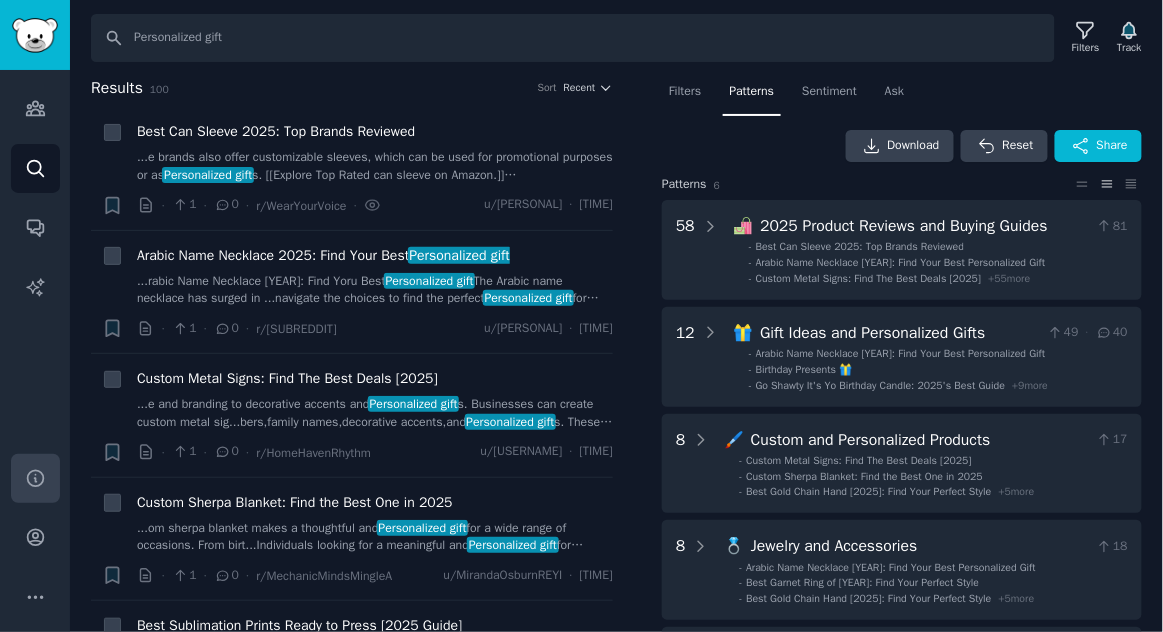 click 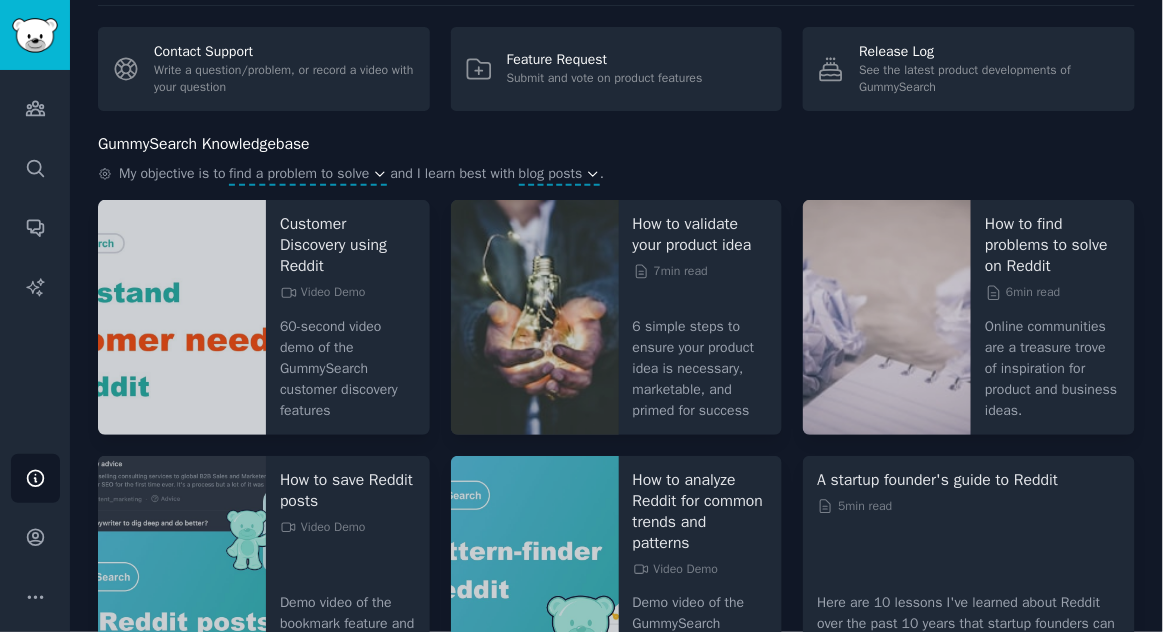 scroll, scrollTop: 76, scrollLeft: 0, axis: vertical 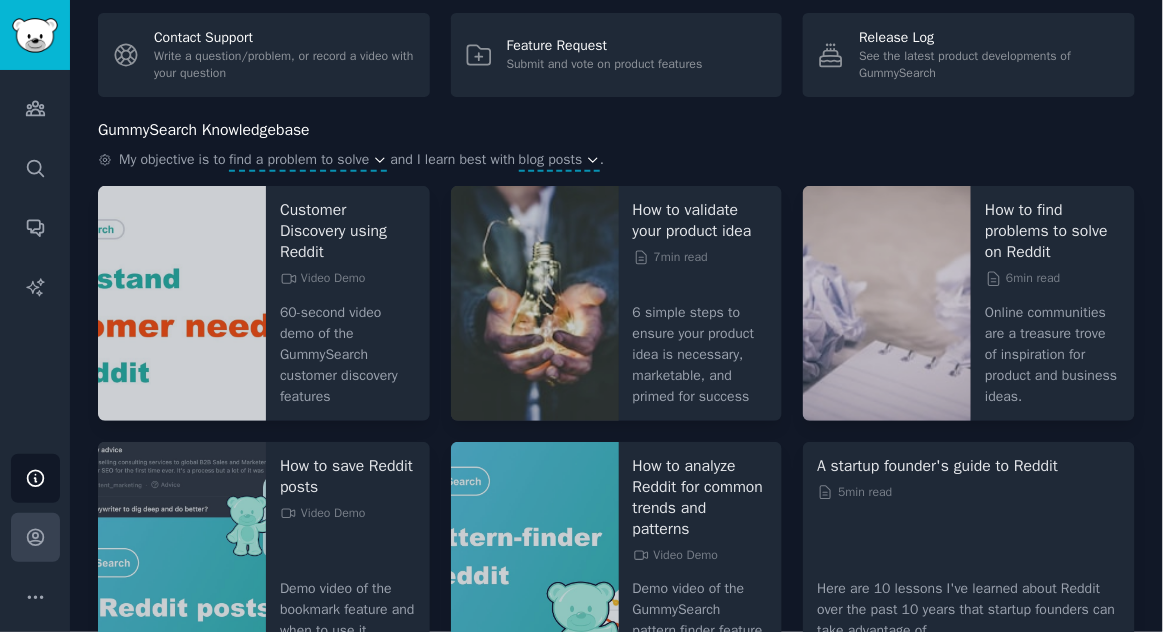 click on "Account" at bounding box center (35, 537) 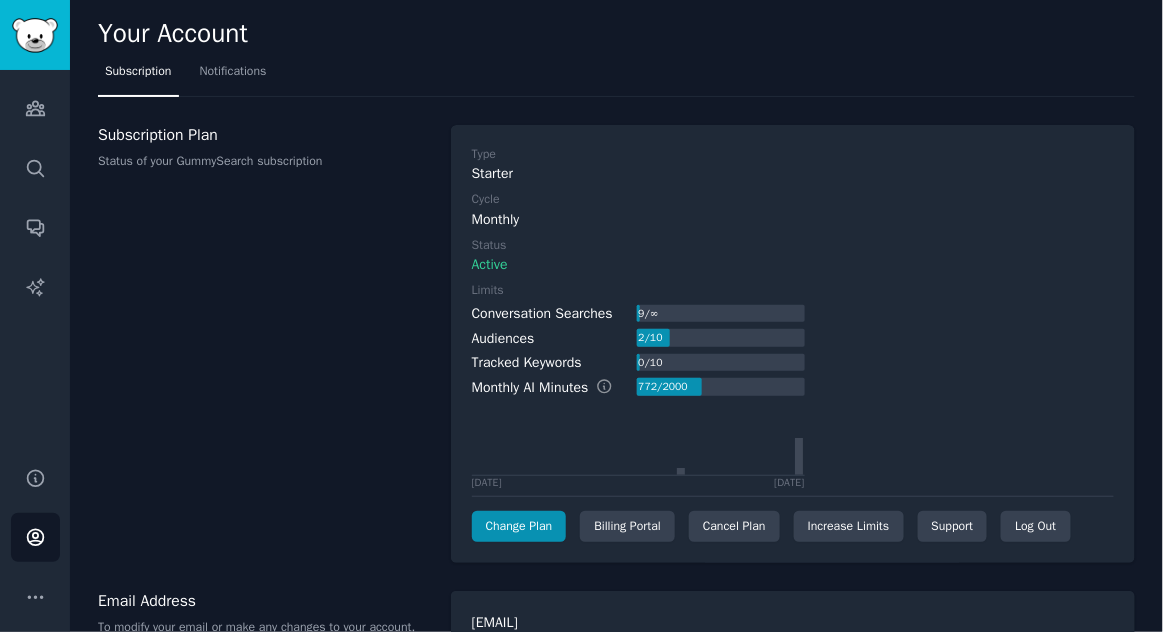 click 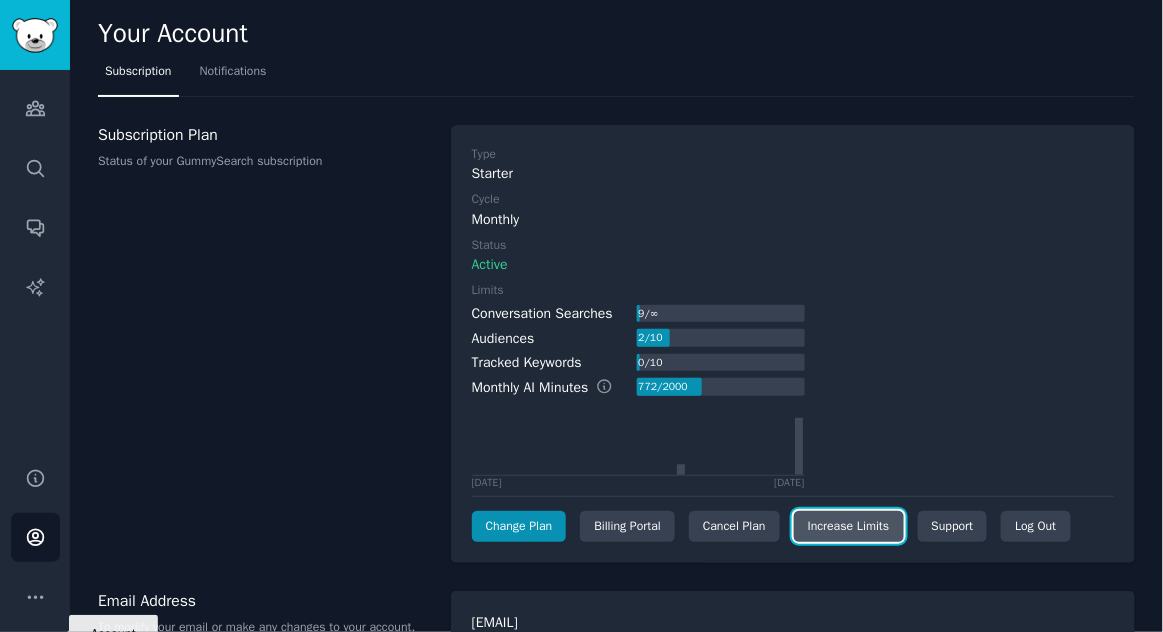 click on "Increase Limits" at bounding box center [849, 527] 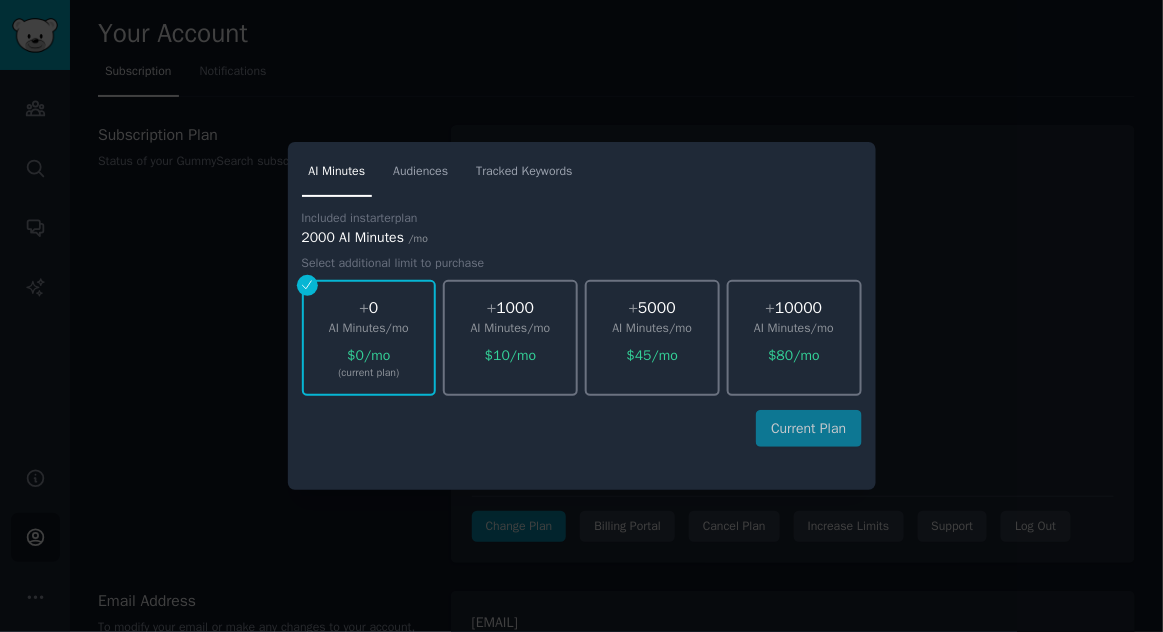 click at bounding box center [581, 316] 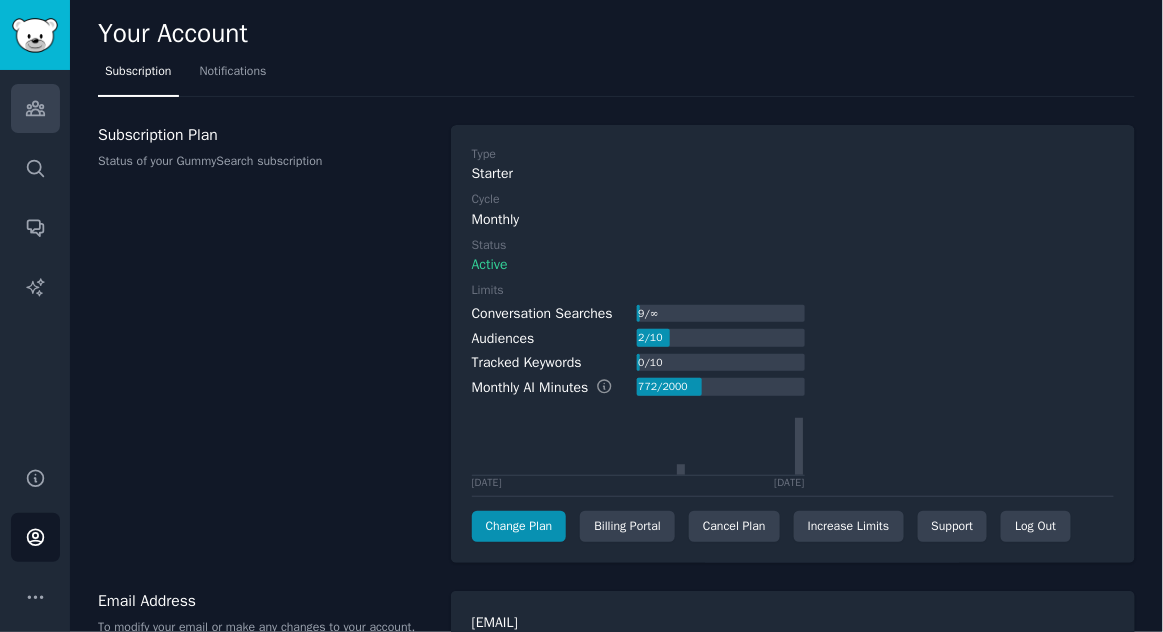 click on "Audiences" at bounding box center (35, 108) 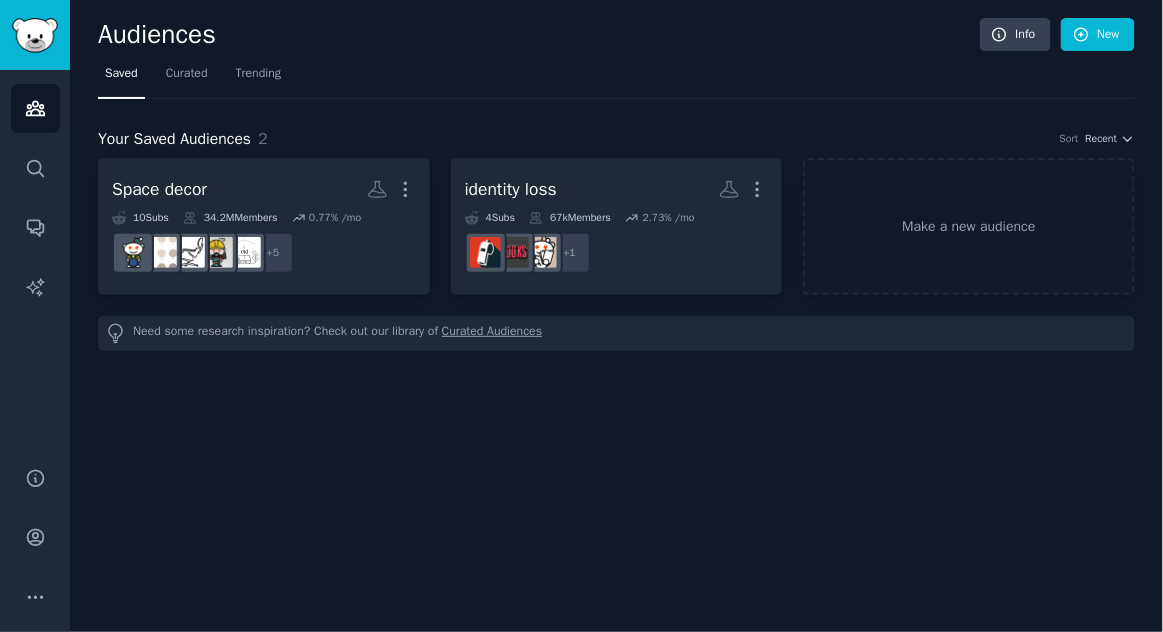 click on "Audiences" at bounding box center (35, 108) 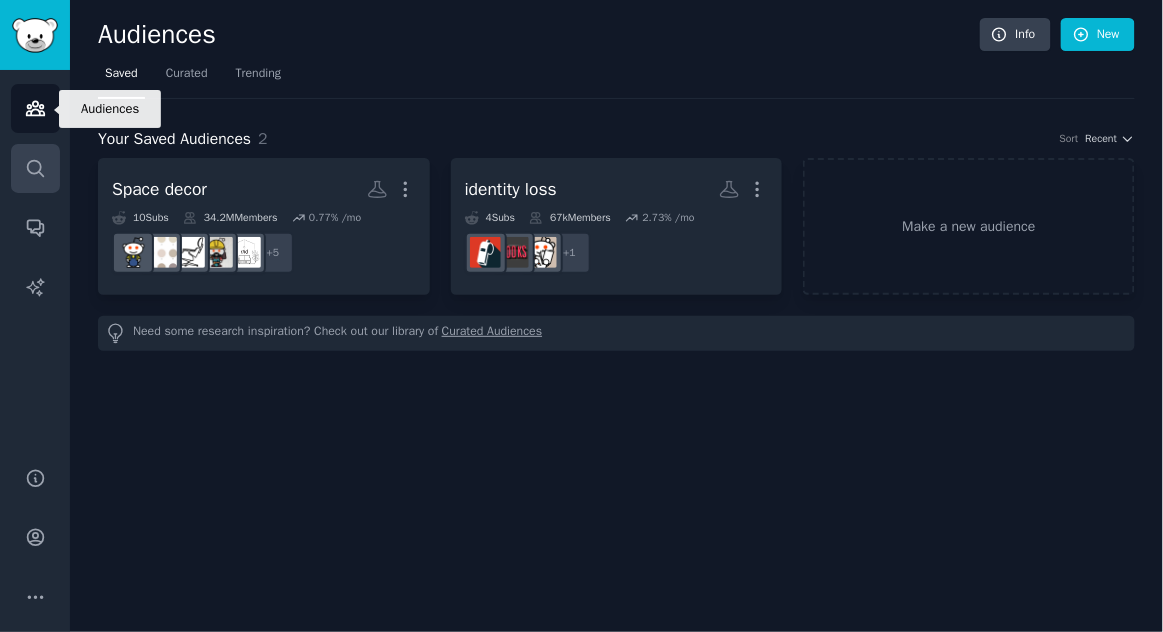 click on "Search" at bounding box center [35, 168] 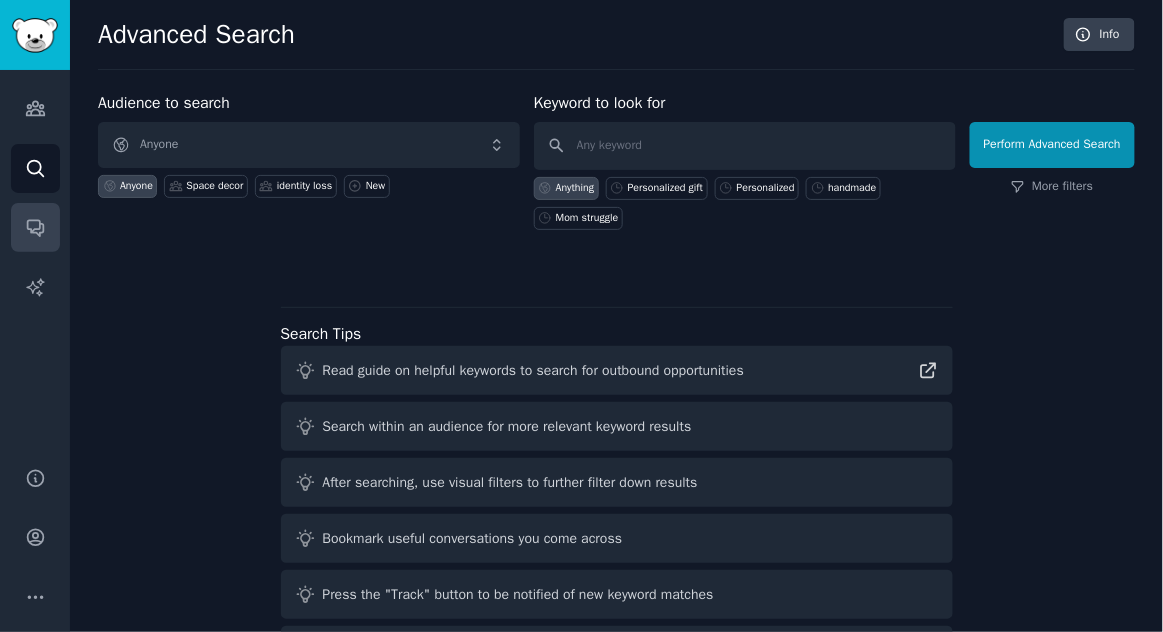 click 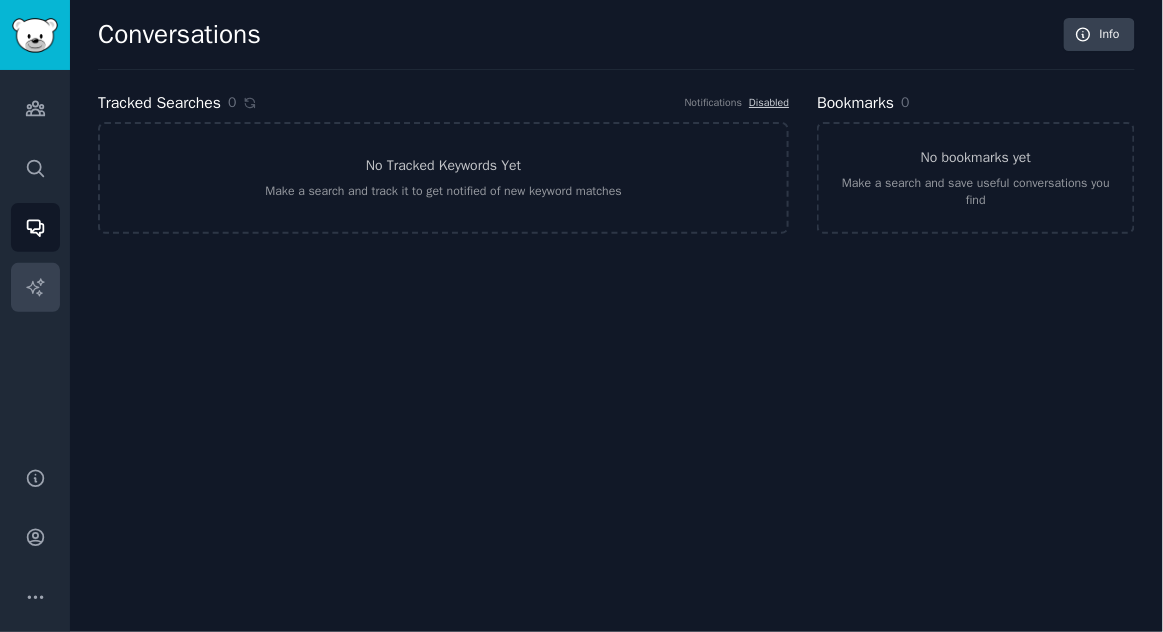 click on "AI Reports" at bounding box center (35, 287) 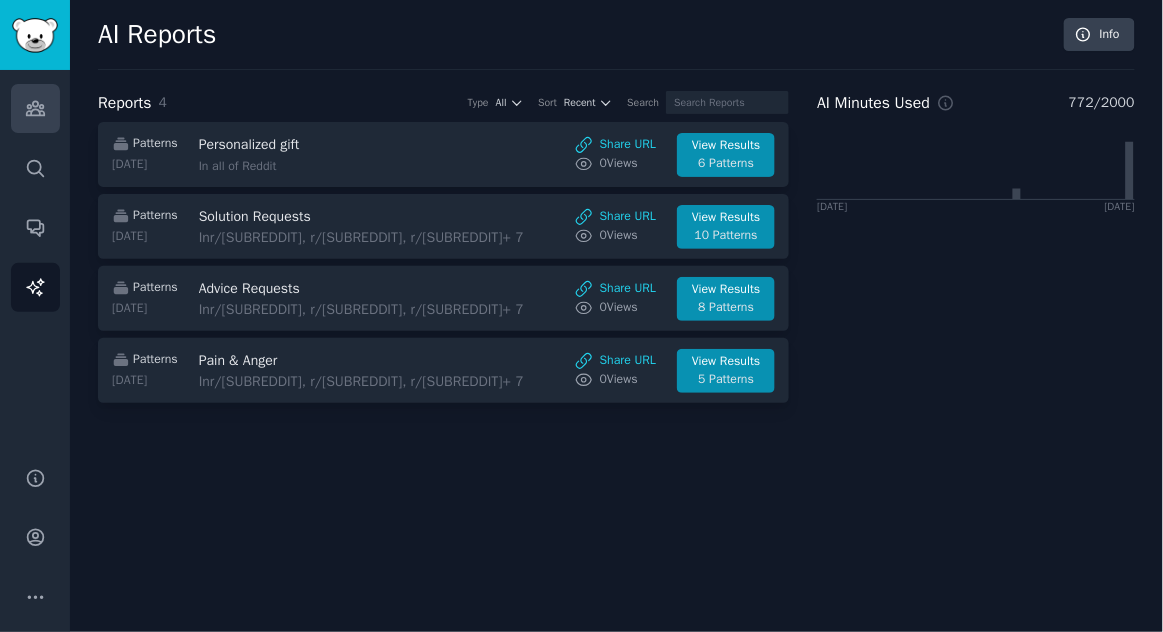 click on "Audiences" at bounding box center [35, 108] 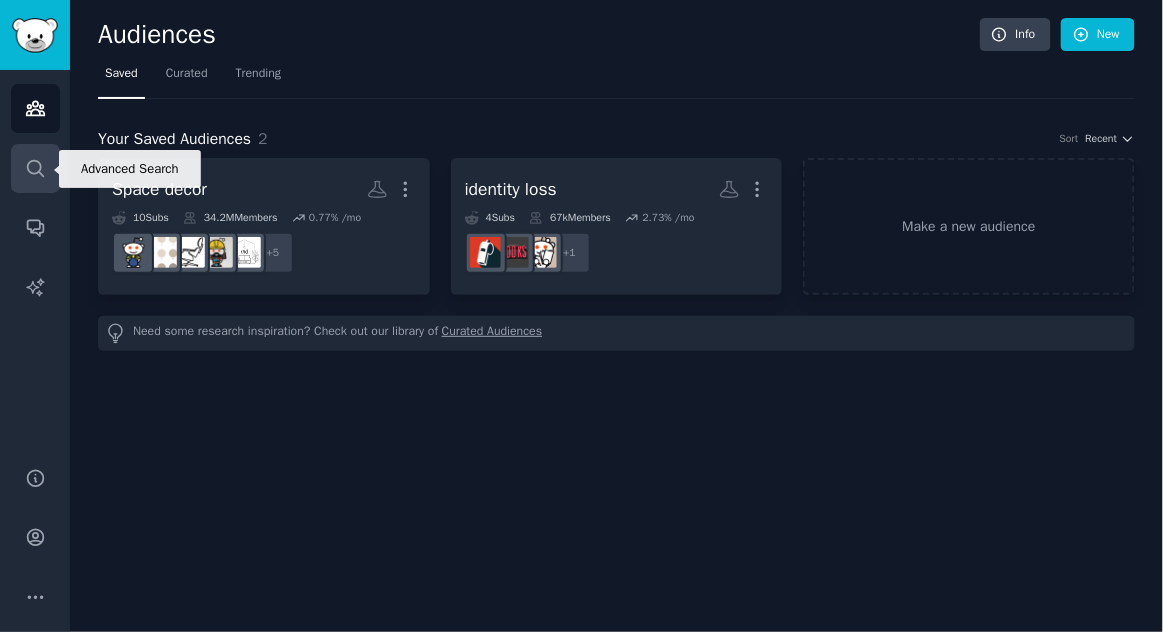 click on "Search" at bounding box center (35, 168) 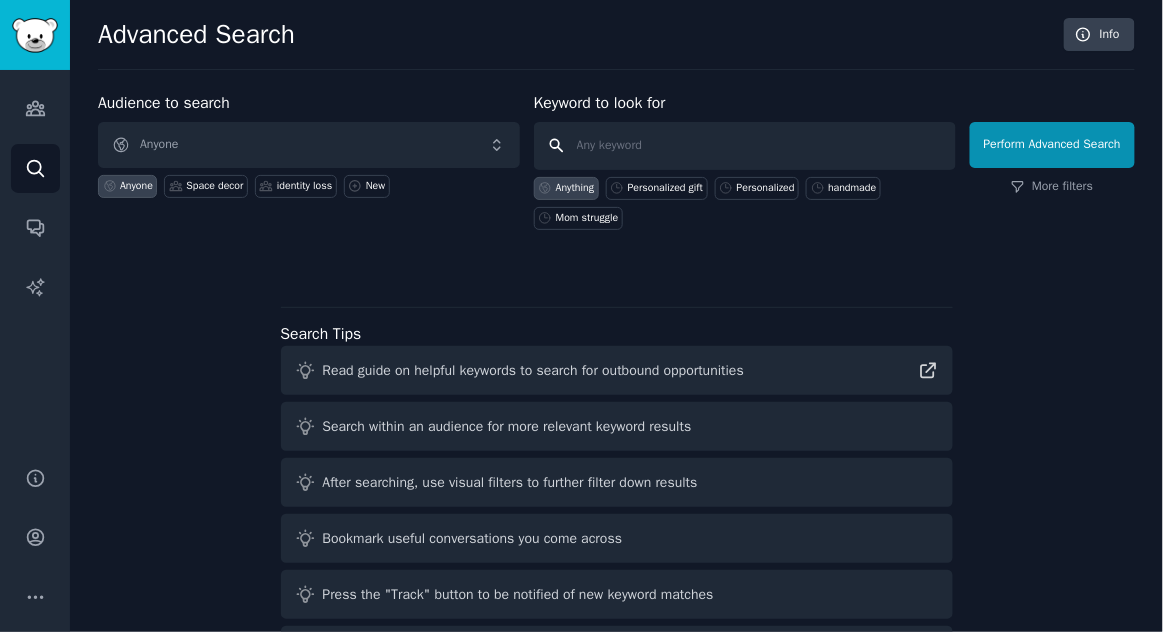 click at bounding box center [745, 146] 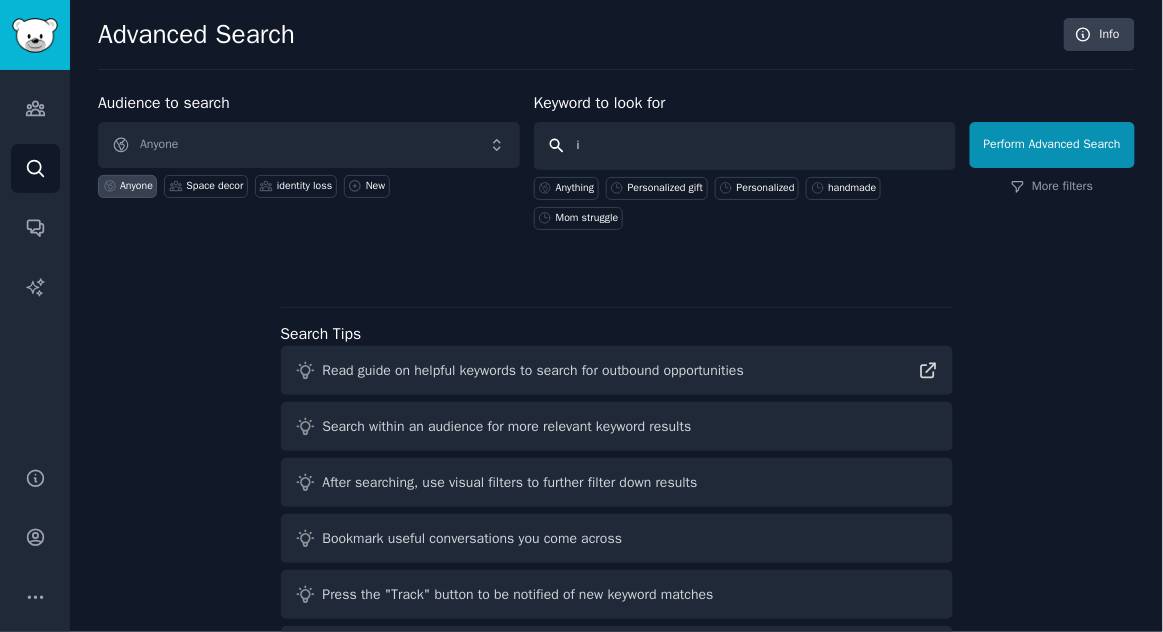 type on "i dentity" 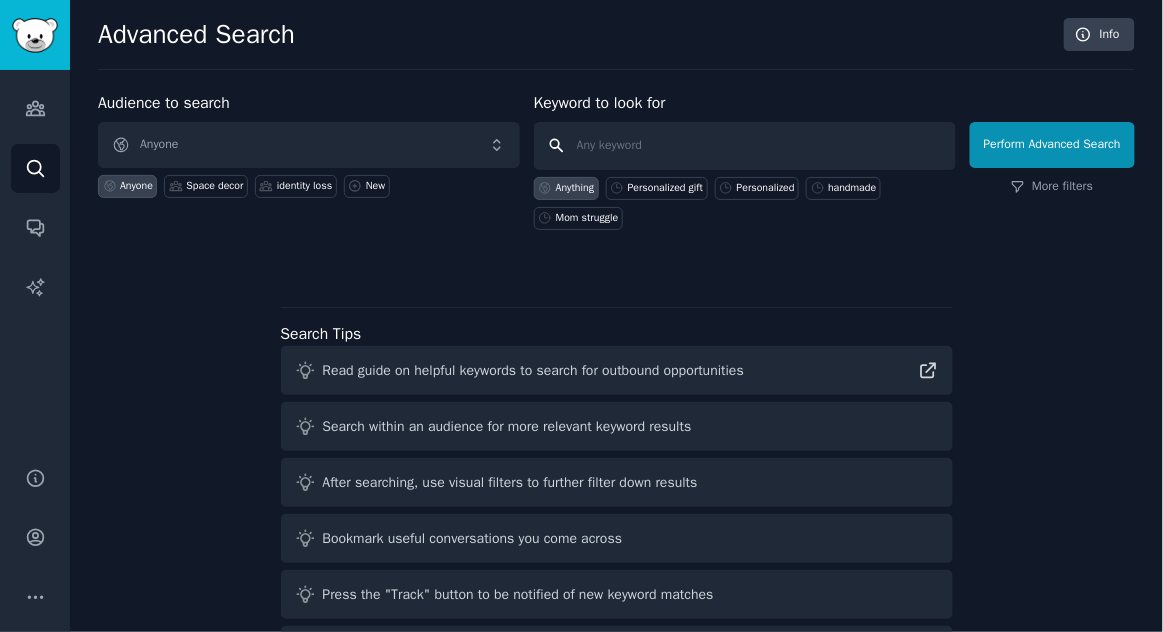 click at bounding box center [745, 146] 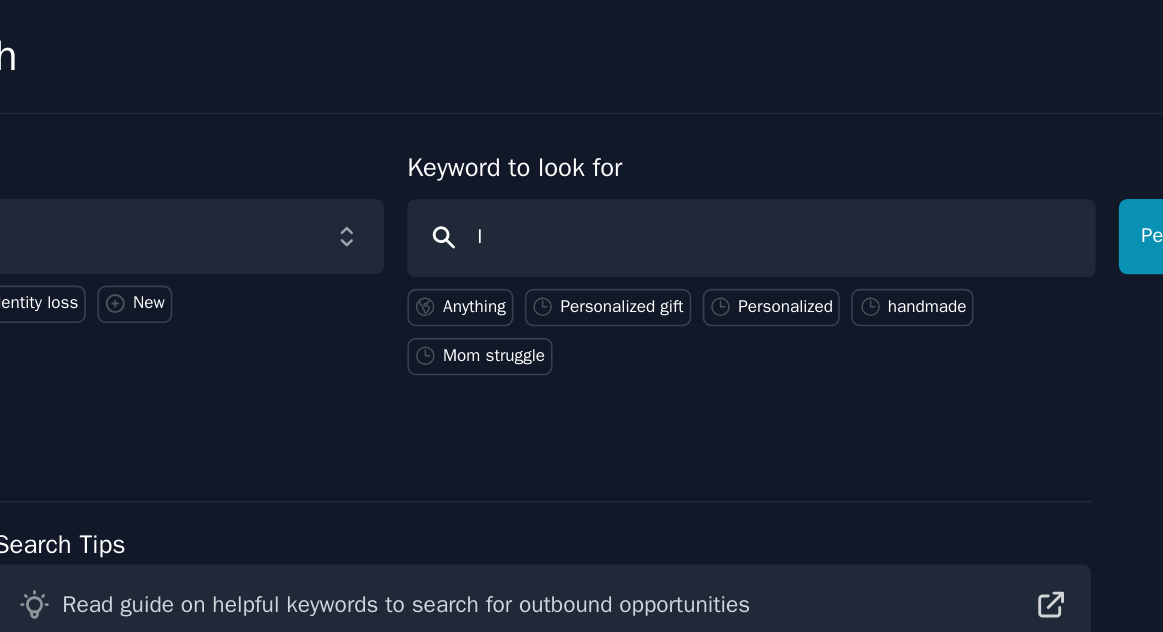 scroll, scrollTop: 0, scrollLeft: 0, axis: both 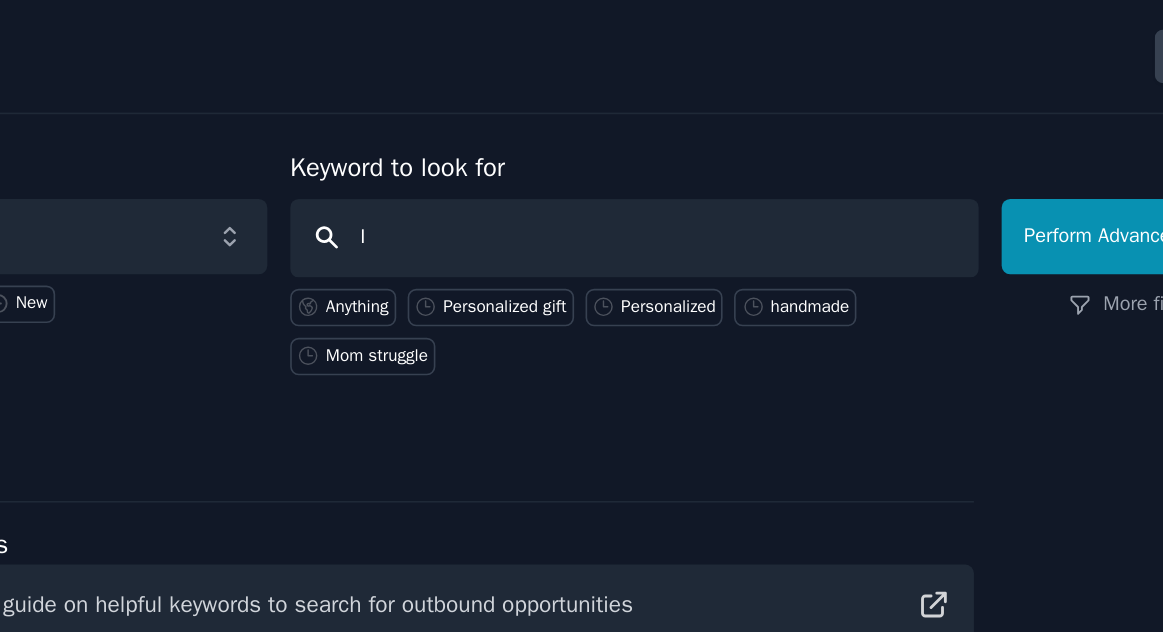 type on "I@[EMAIL]" 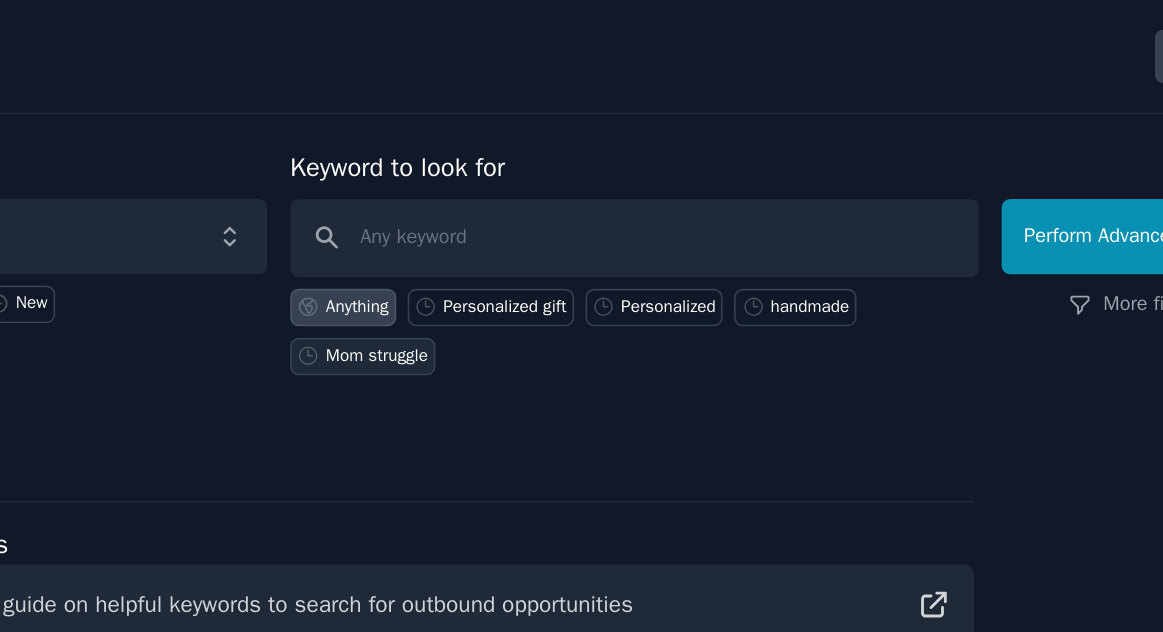 click on "Mom struggle" at bounding box center (587, 218) 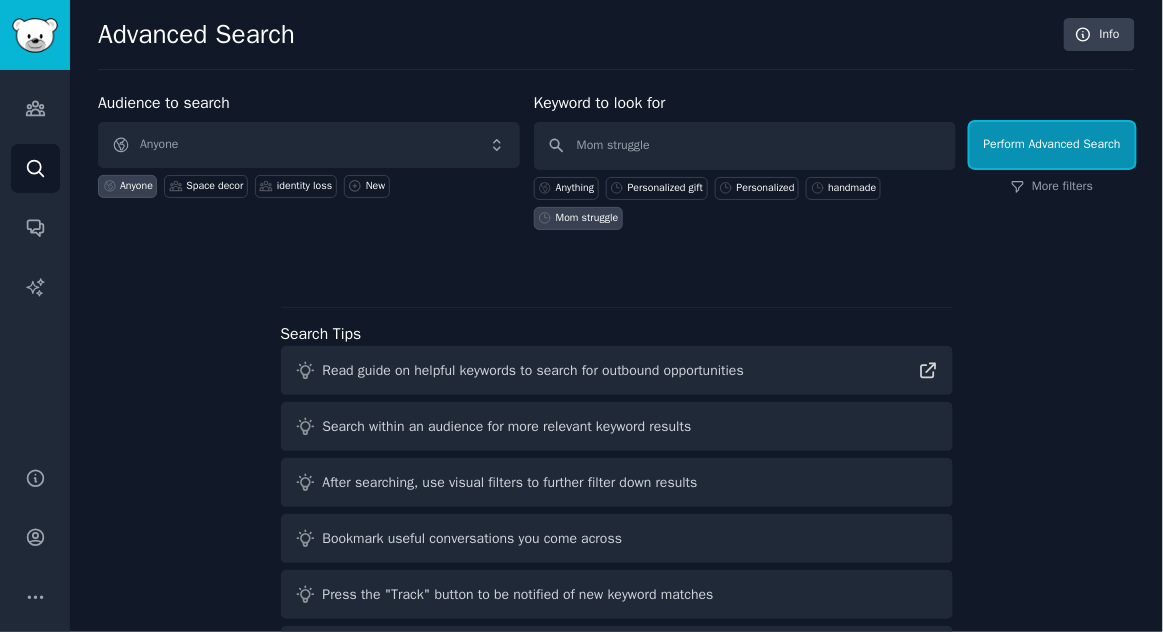 scroll, scrollTop: 29, scrollLeft: 0, axis: vertical 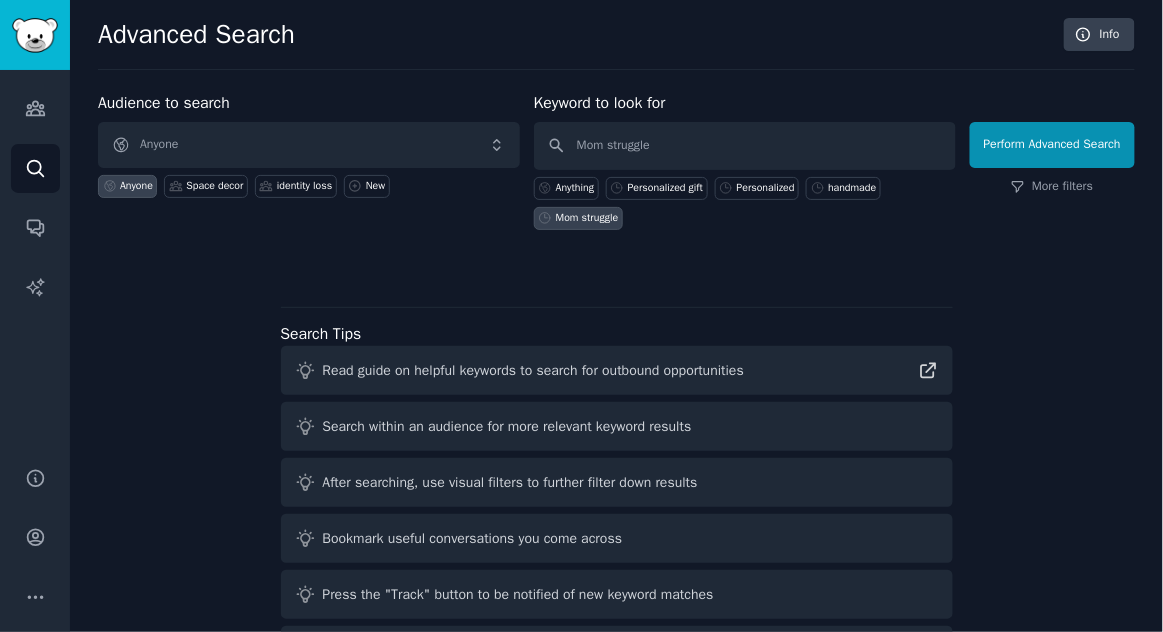 click on "Mom struggle" at bounding box center (578, 218) 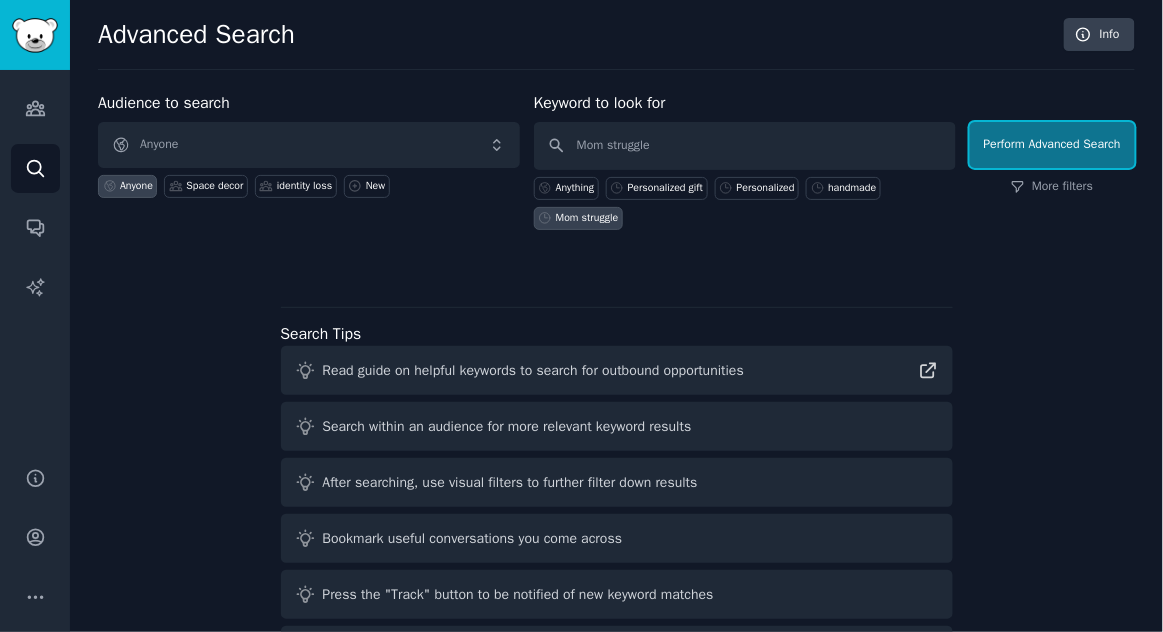 click on "Perform Advanced Search" at bounding box center (1052, 145) 